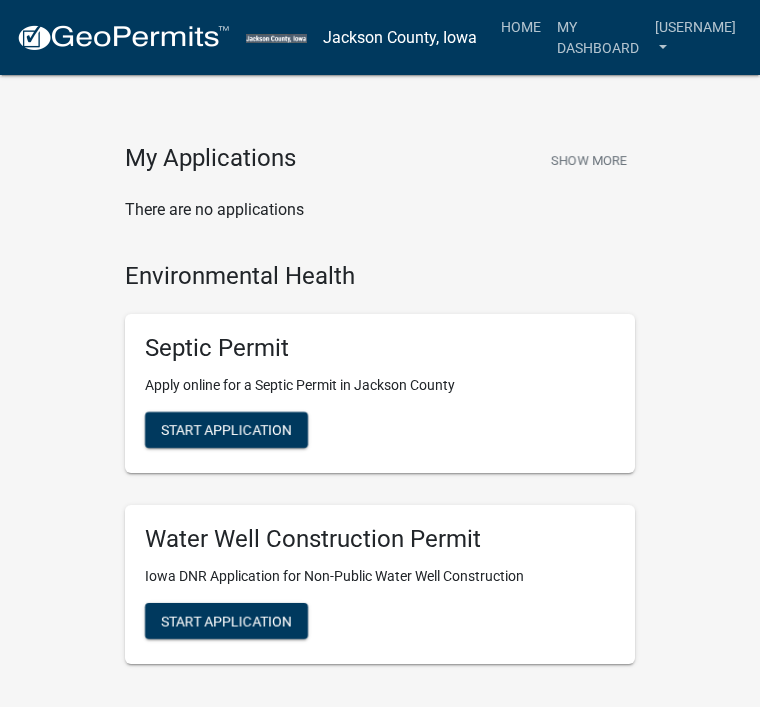 scroll, scrollTop: 0, scrollLeft: 0, axis: both 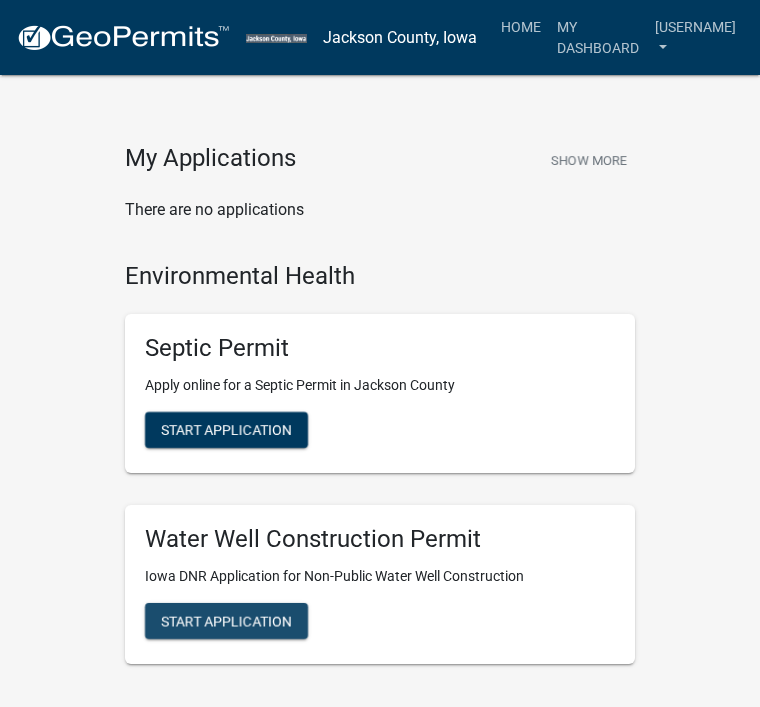 click on "Start Application" at bounding box center (226, 620) 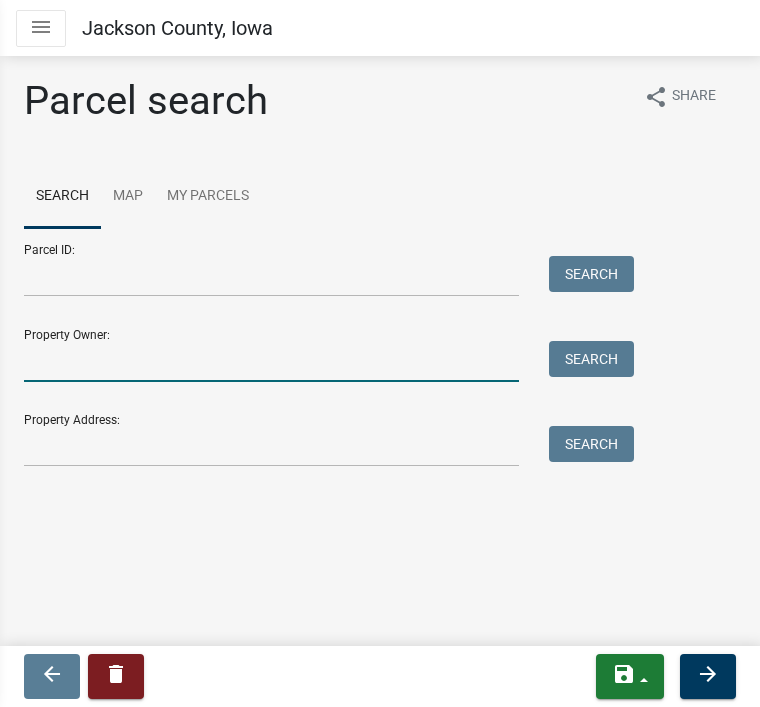 click on "Property Owner:" at bounding box center [271, 361] 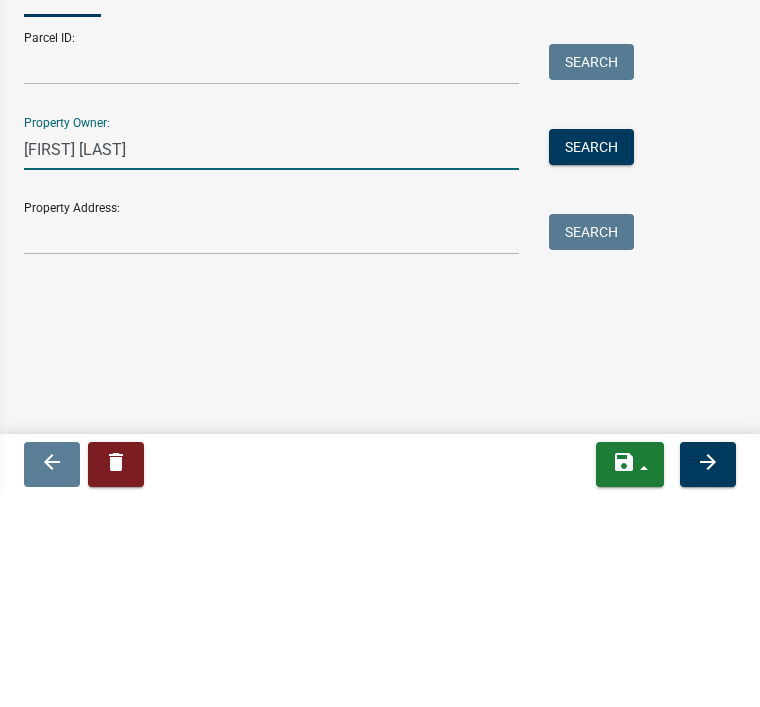type on "[FIRST] [LAST]" 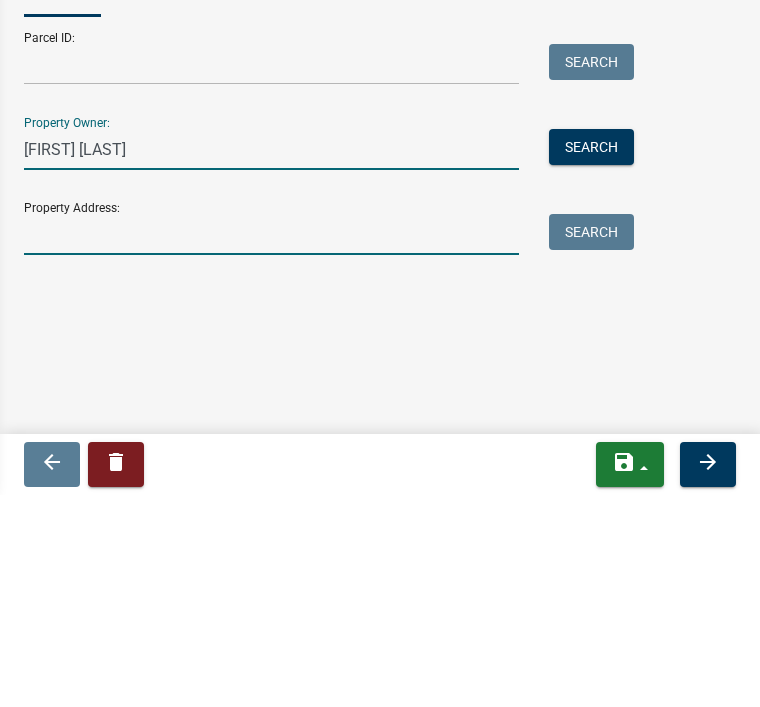 click on "Property Address:" at bounding box center (271, 446) 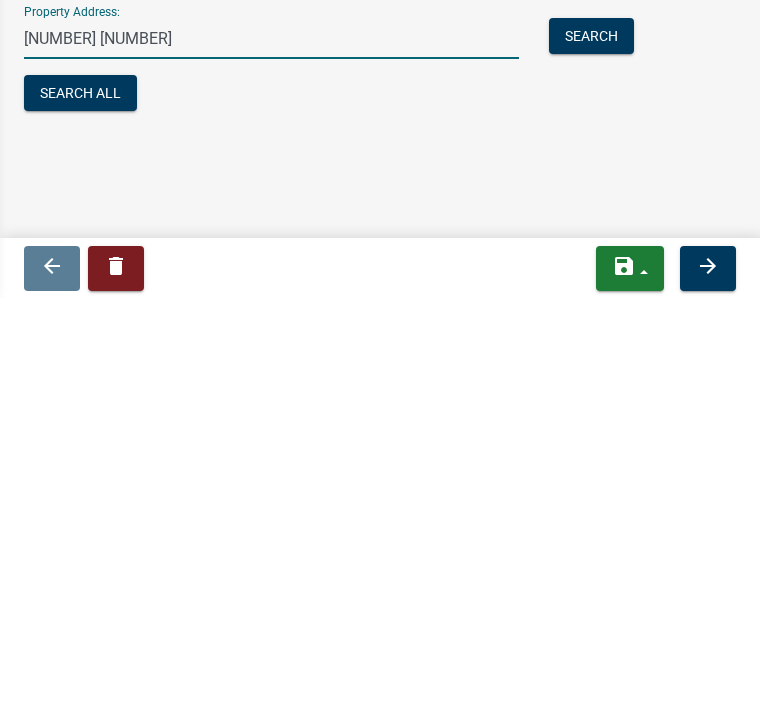 type on "[NUMBER] [NUMBER]" 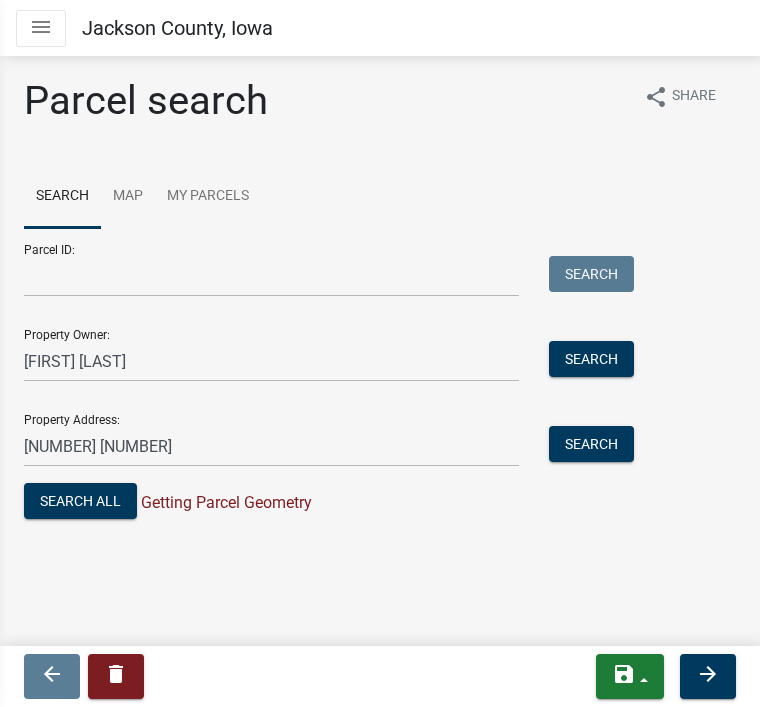 click on "Search All" at bounding box center (80, 501) 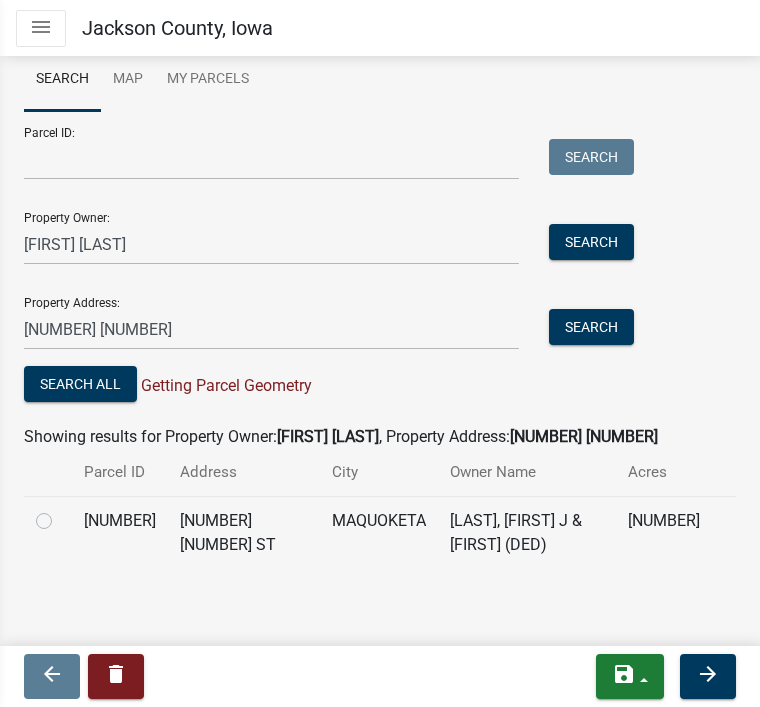 click on "Parcel search share Share Search Map My Parcels  Parcel ID:   Search   Property Owner:  Leonard szumlas  Search   Property Address:  14476 85  Search   Search All   Getting Parcel Geometry  Showing results for Property Owner:  Leonard szumlas , Property Address:  14476 85 Parcel ID Address City Owner Name Acres 431704400009000 14476 85TH ST MAQUOKETA Szumlas, Leonard J & Judith (DED)  35.970" 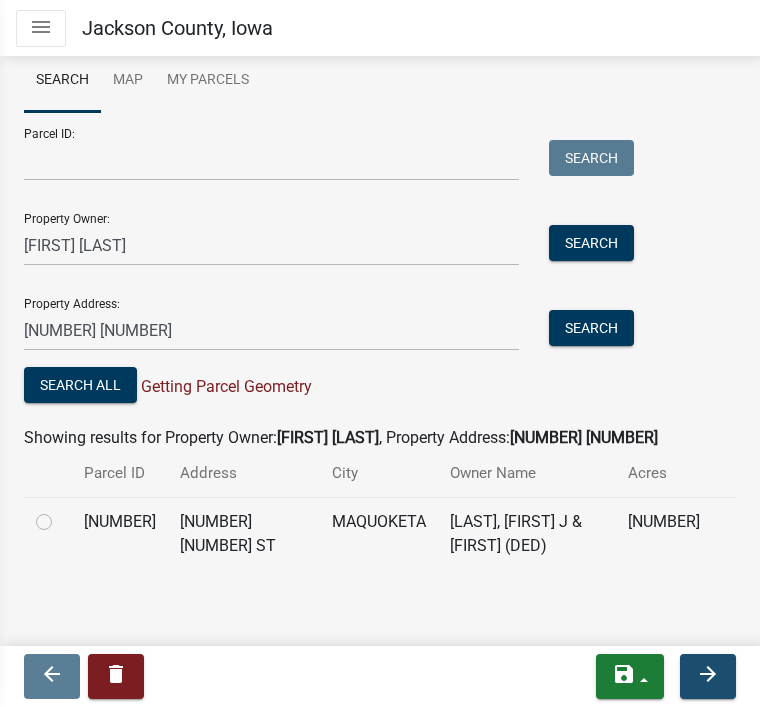 click on "arrow_forward" at bounding box center (708, 676) 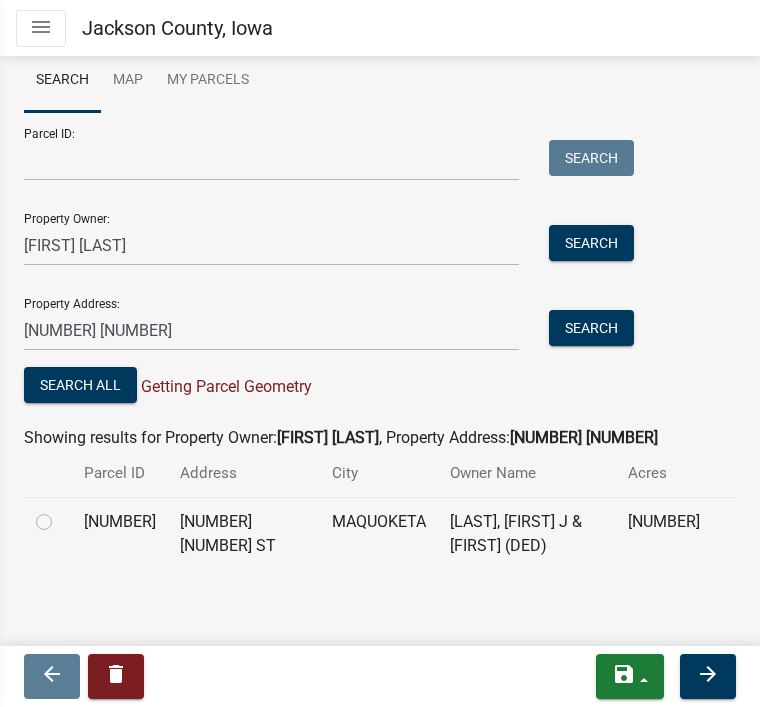 click on "arrow_forward" at bounding box center [708, 676] 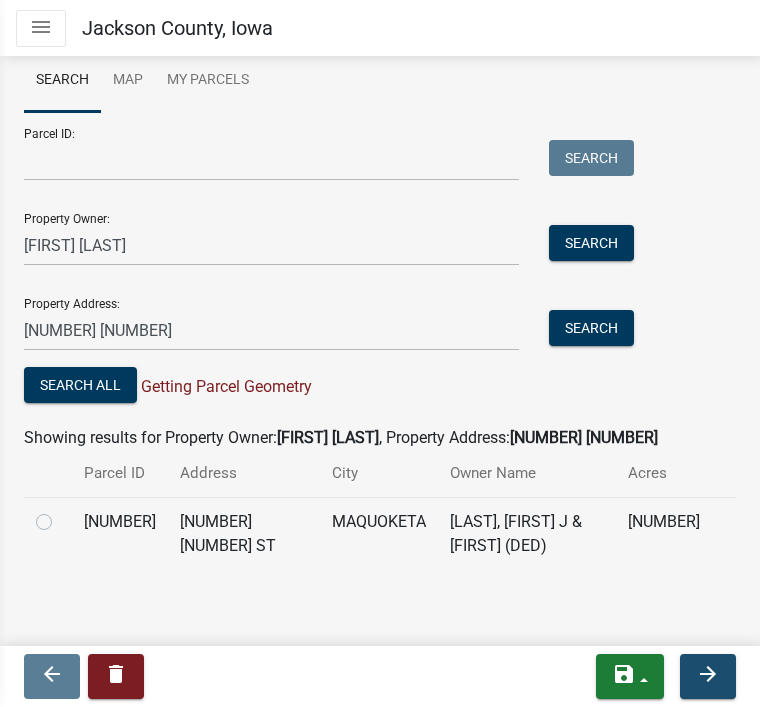click on "arrow_forward" at bounding box center [708, 676] 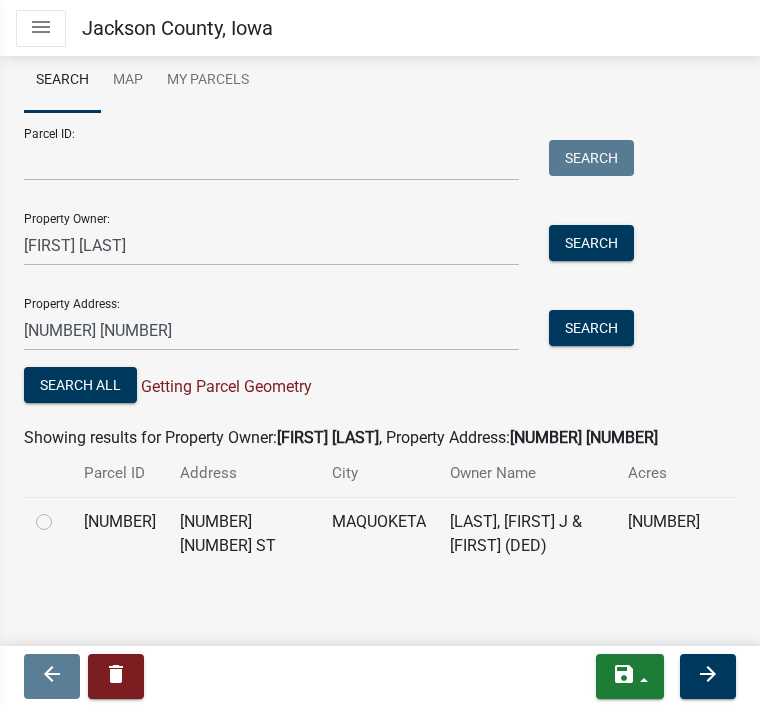 click on "arrow_forward" at bounding box center [708, 676] 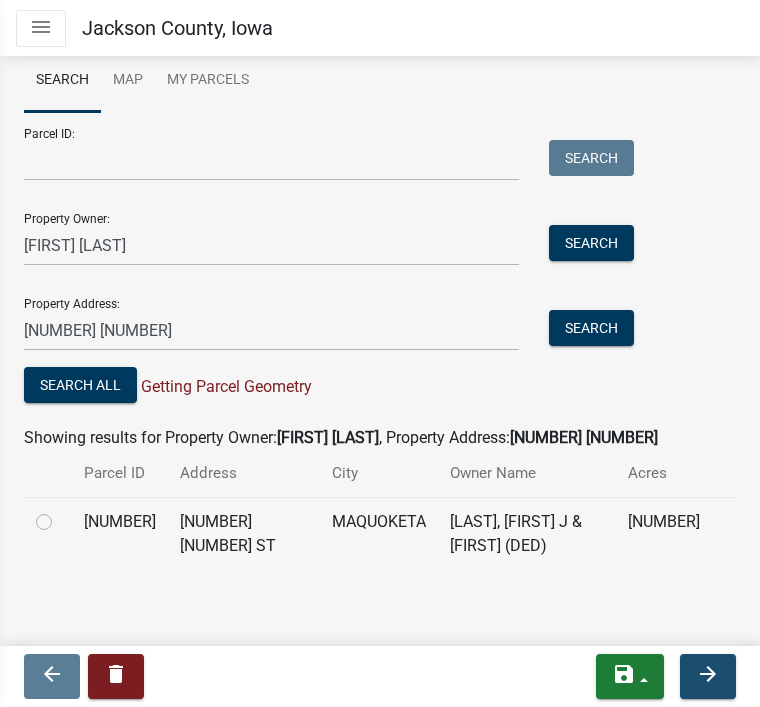 click on "arrow_forward" at bounding box center (708, 676) 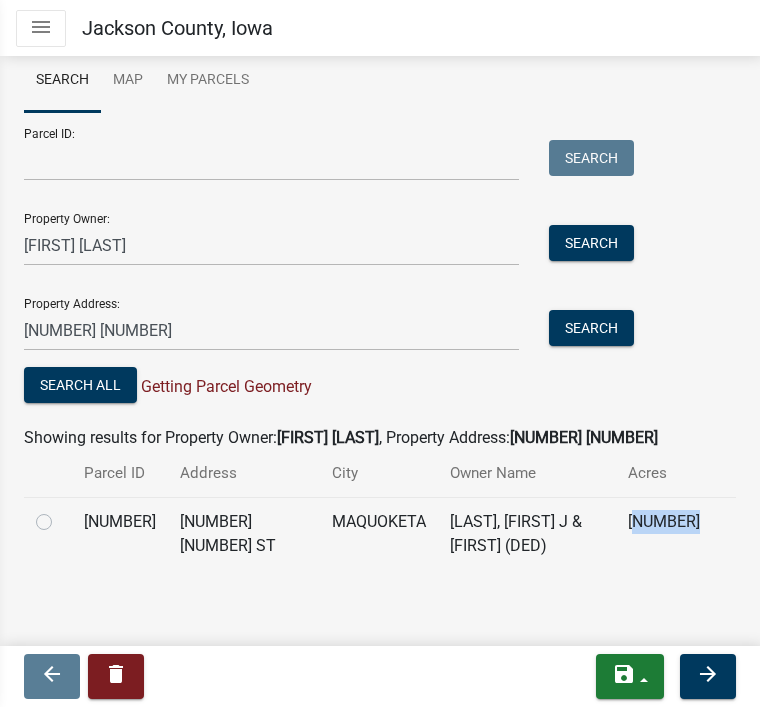 click on "arrow_forward" at bounding box center (708, 676) 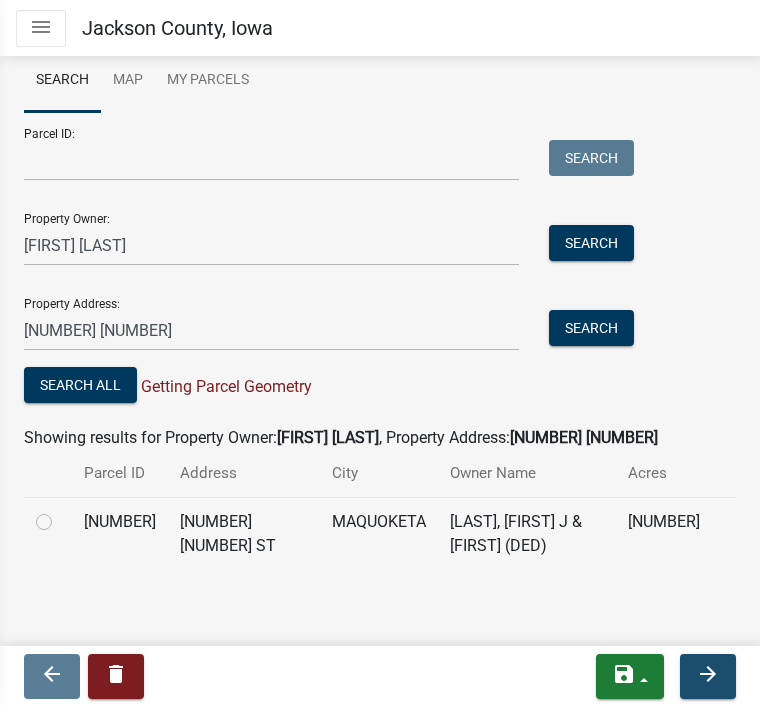 click on "arrow_forward" at bounding box center [708, 676] 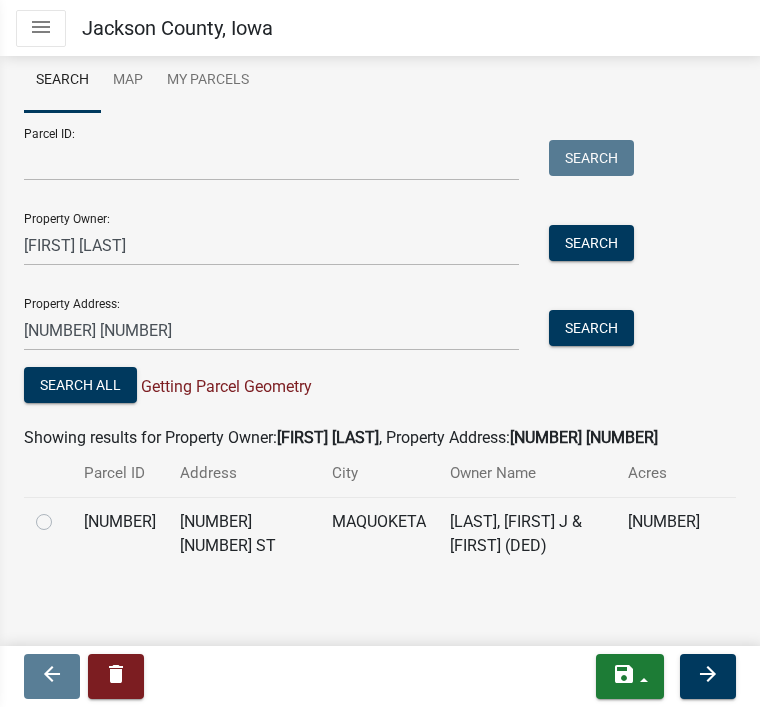 click on "arrow_back     delete  save  Save  Save & Exit   arrow_forward" at bounding box center [380, 676] 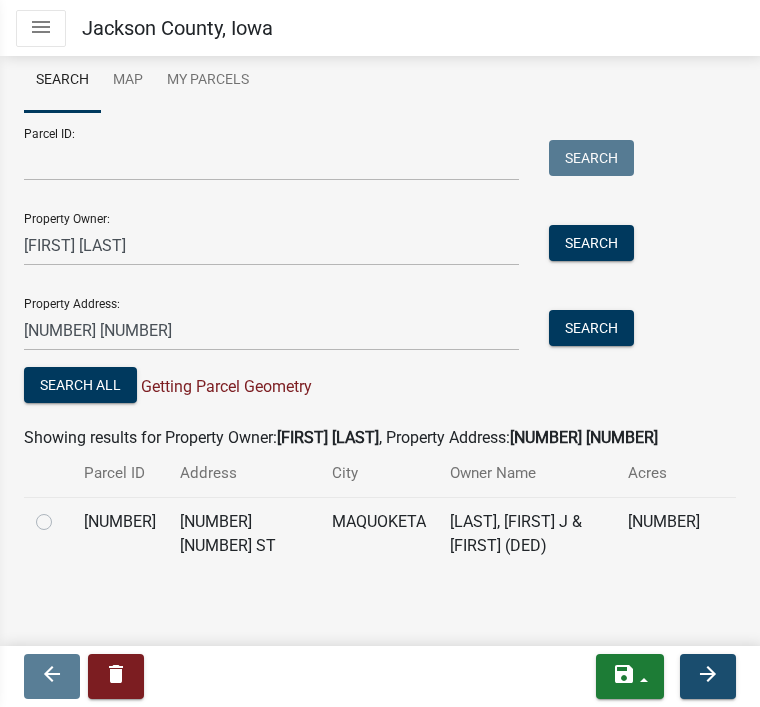 click on "arrow_forward" at bounding box center [708, 676] 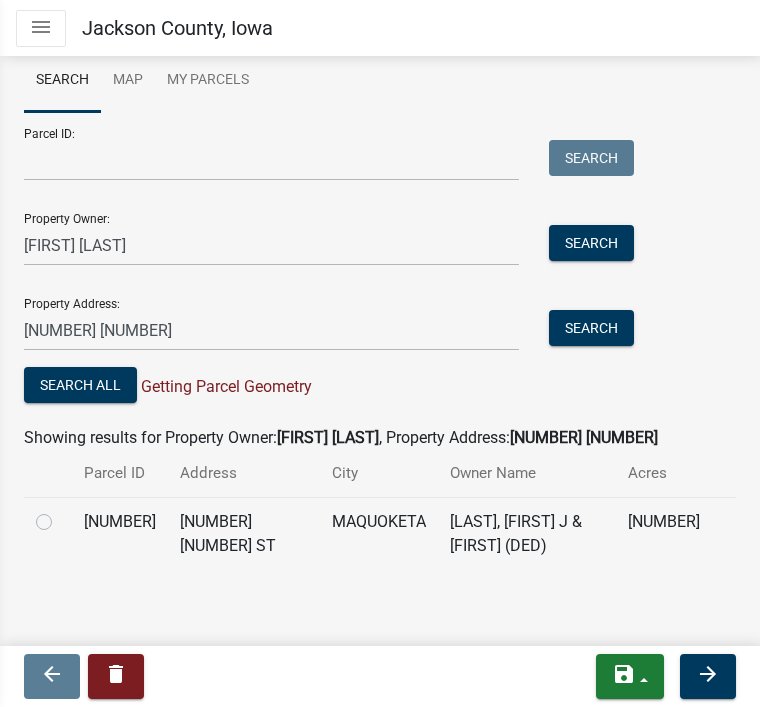 click on "arrow_forward" at bounding box center (708, 676) 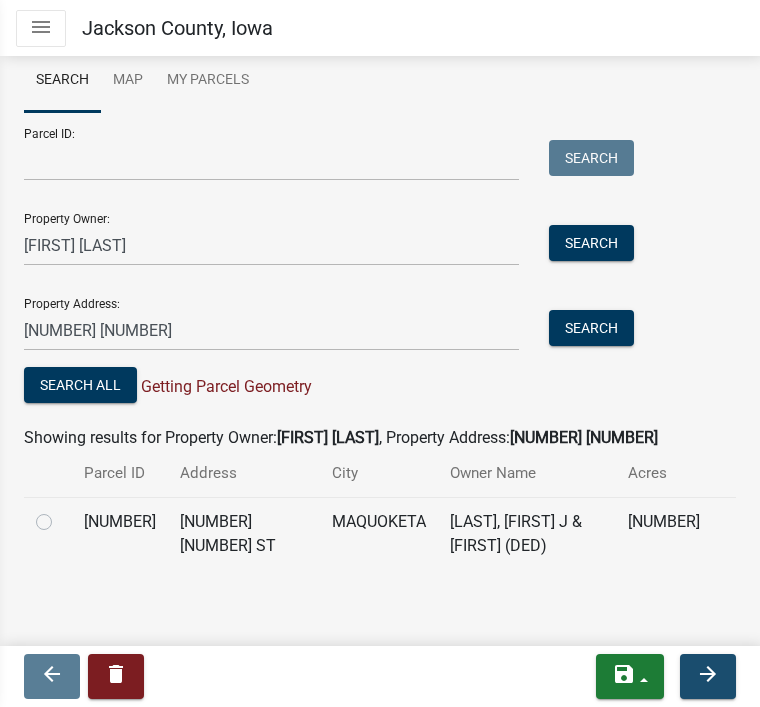 click on "arrow_forward" at bounding box center (708, 676) 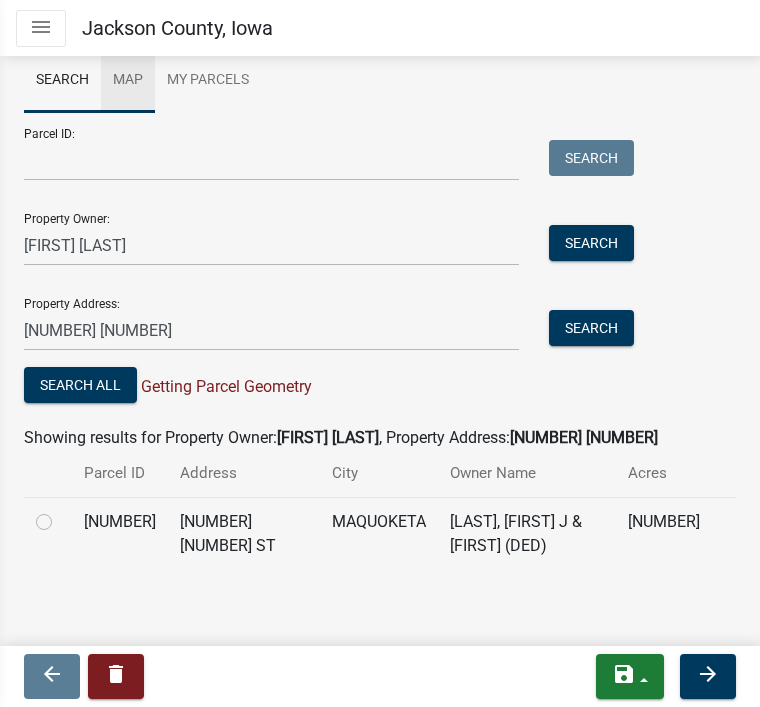 click on "Map" at bounding box center [128, 81] 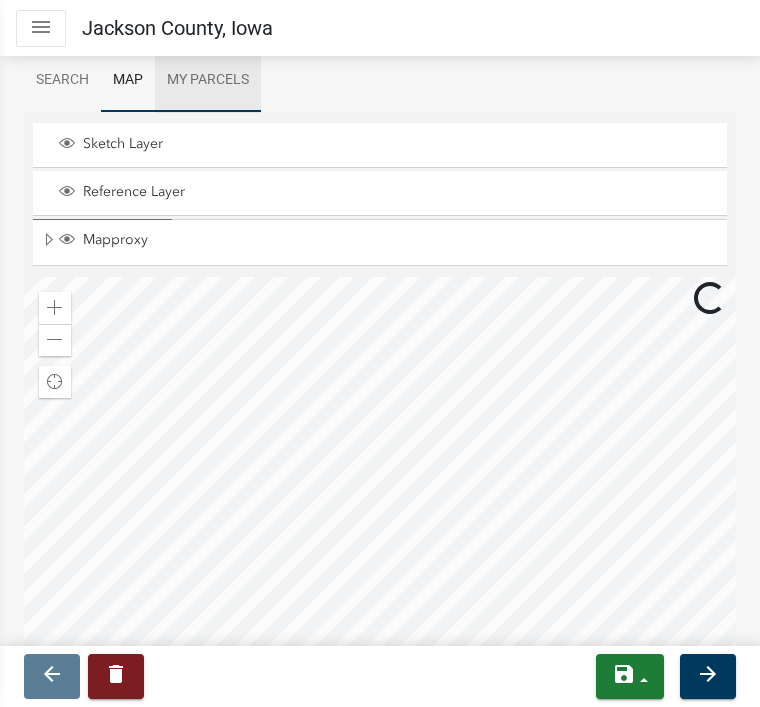 click on "My Parcels" at bounding box center (208, 81) 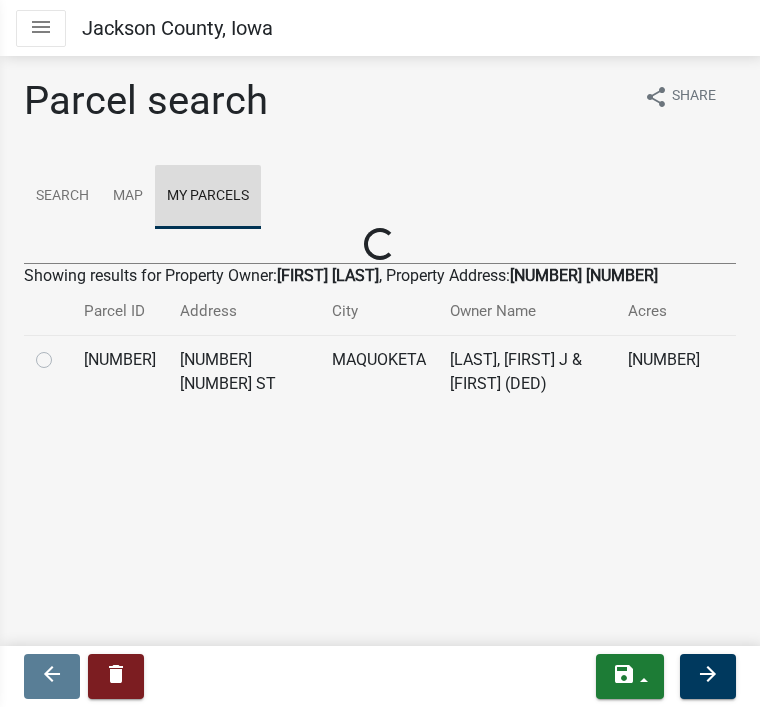 scroll, scrollTop: 0, scrollLeft: 0, axis: both 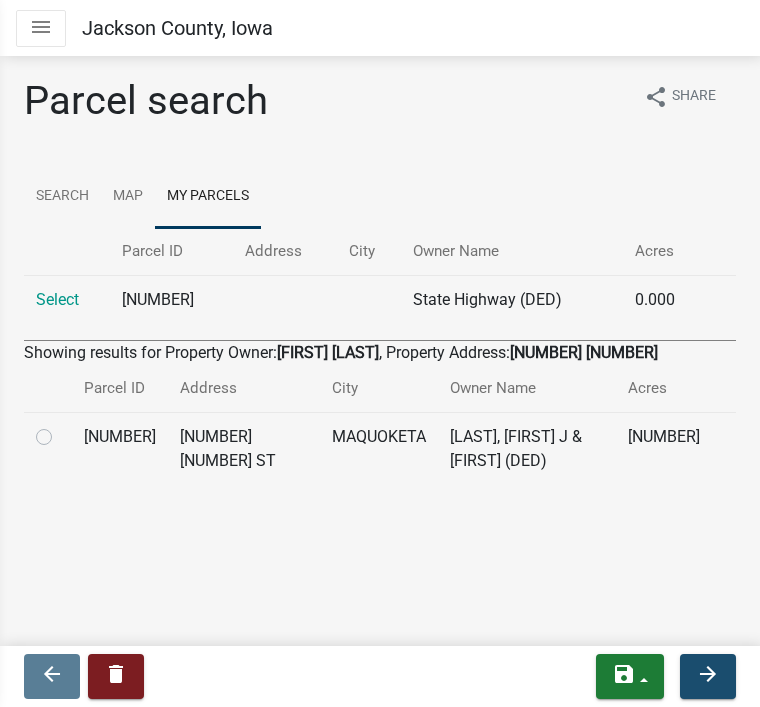 click on "arrow_forward" at bounding box center [708, 676] 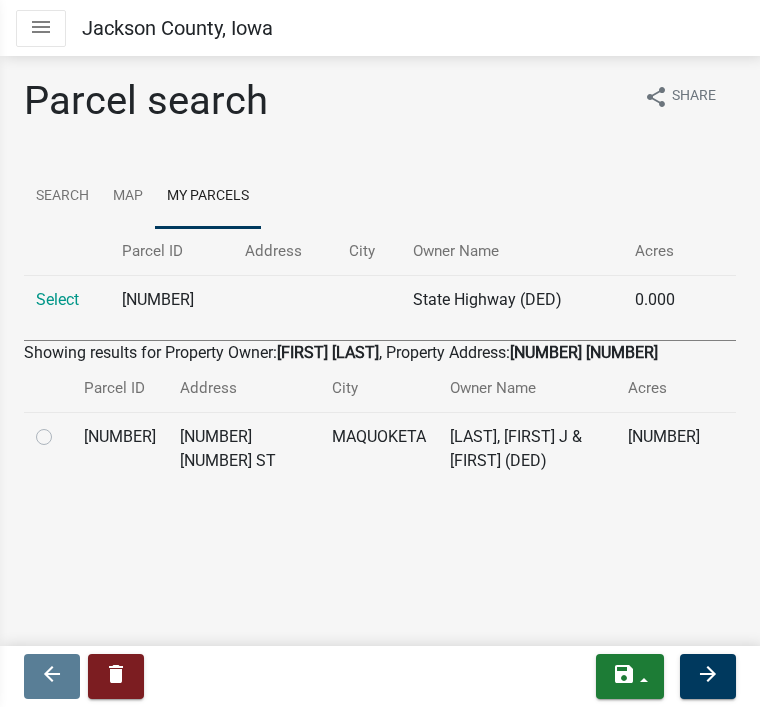 click on "Select" at bounding box center (57, 299) 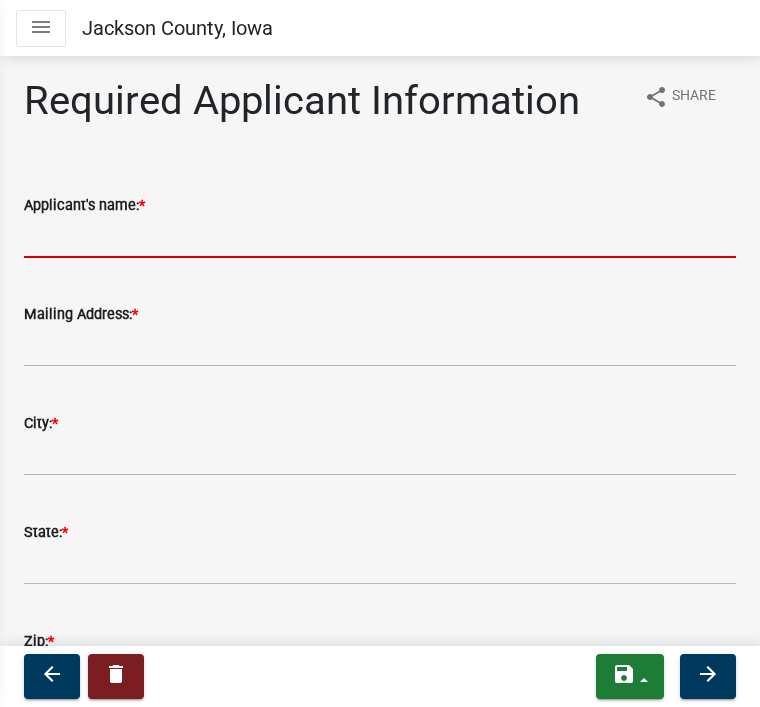 click on "Applicant's name:  *" at bounding box center [380, 237] 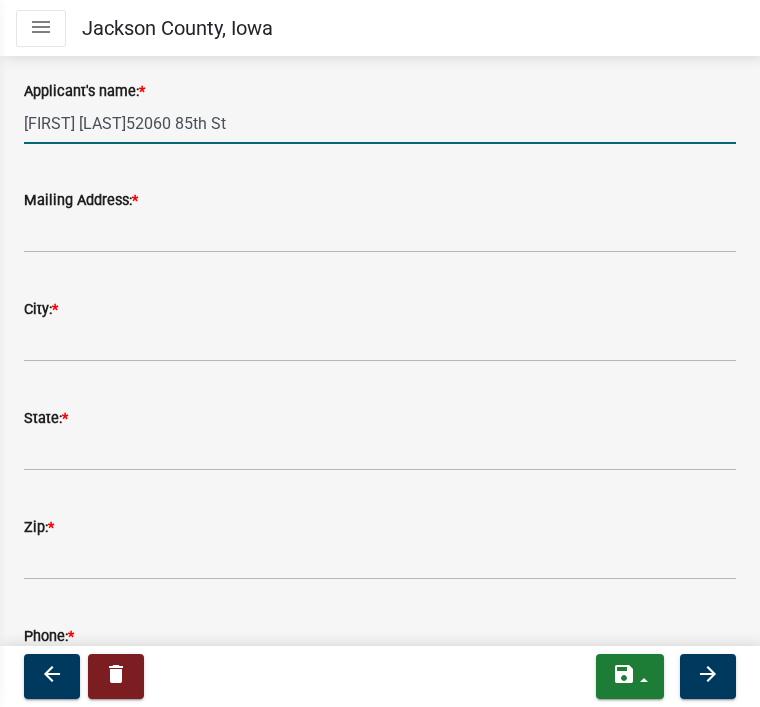 scroll, scrollTop: 120, scrollLeft: 0, axis: vertical 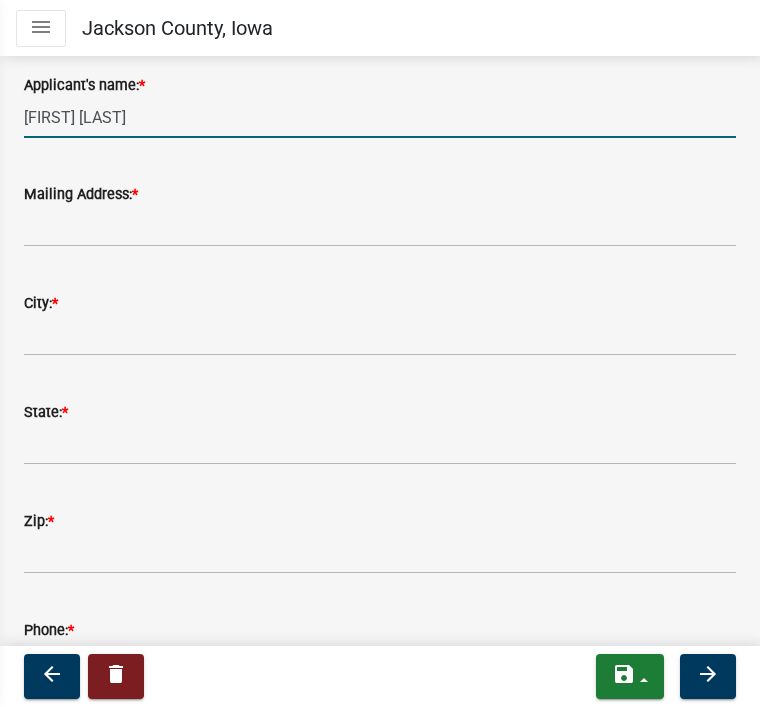 type on "[FIRST] [LAST]" 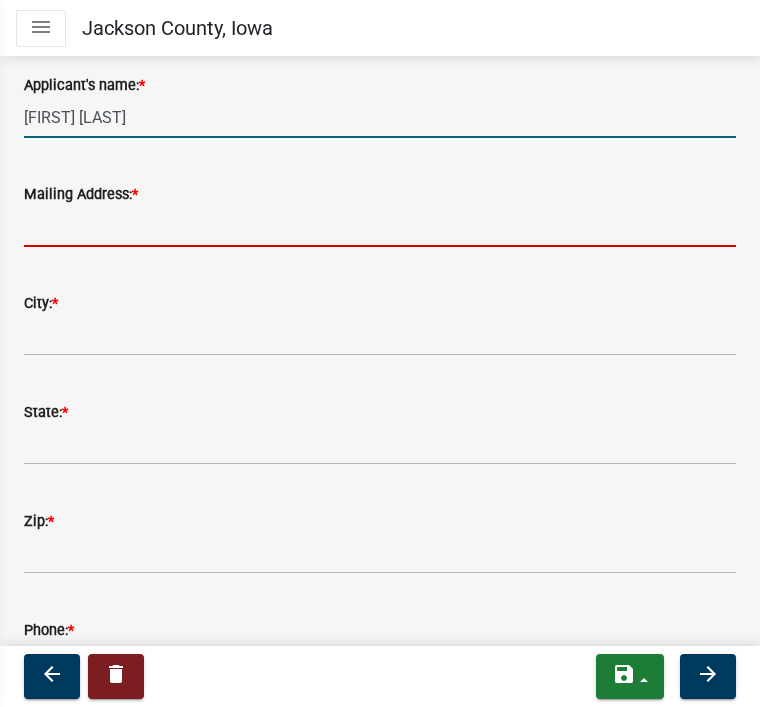 click on "Mailing Address:  *" at bounding box center [380, 226] 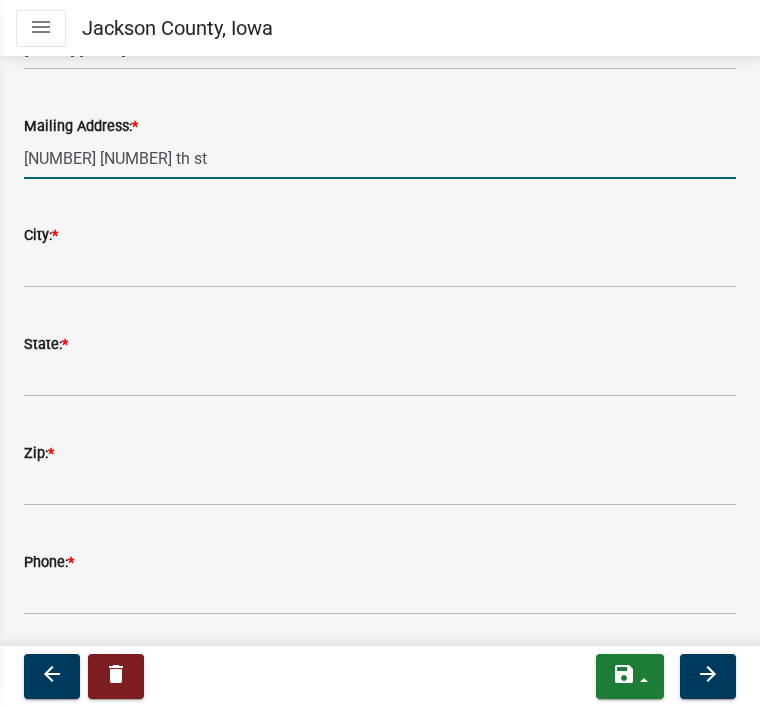 scroll, scrollTop: 186, scrollLeft: 0, axis: vertical 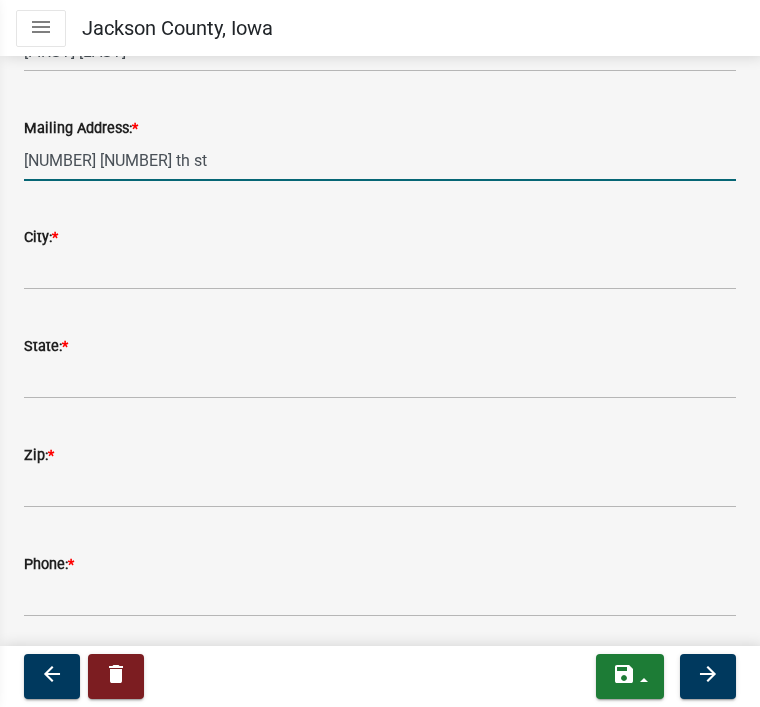 click on "14476 85 th st" at bounding box center (380, 160) 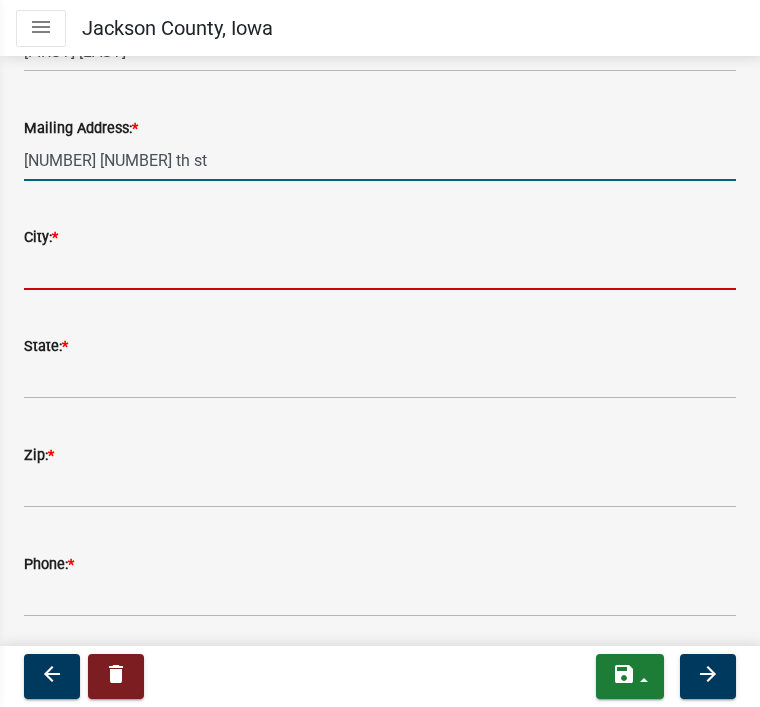 click on "City:  *" at bounding box center (380, 269) 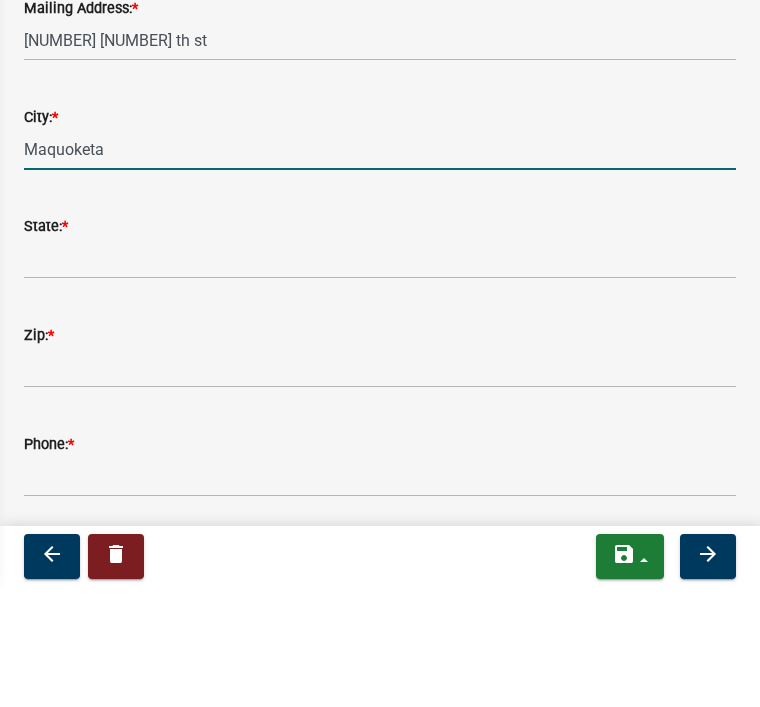 type on "[CITY]" 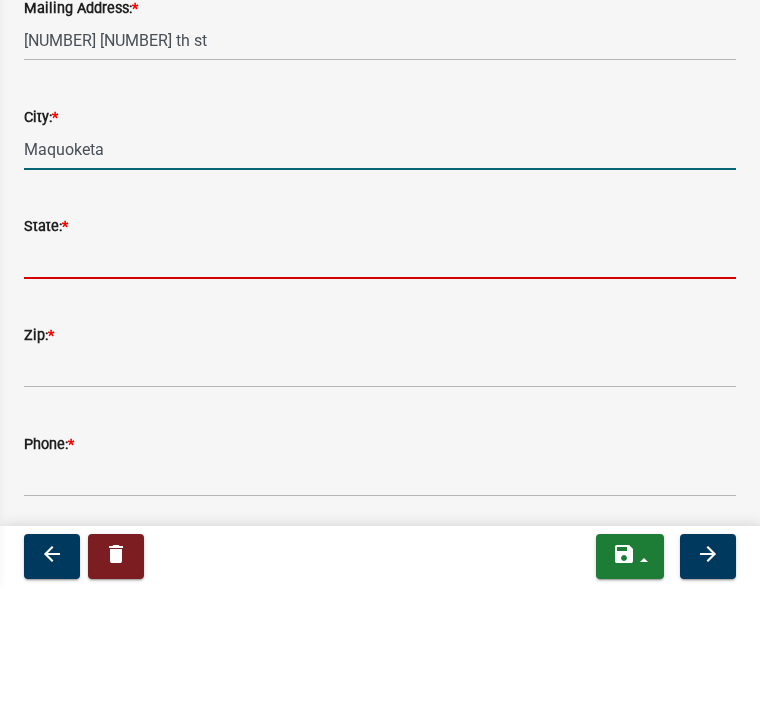 click on "State:  *" at bounding box center (380, 378) 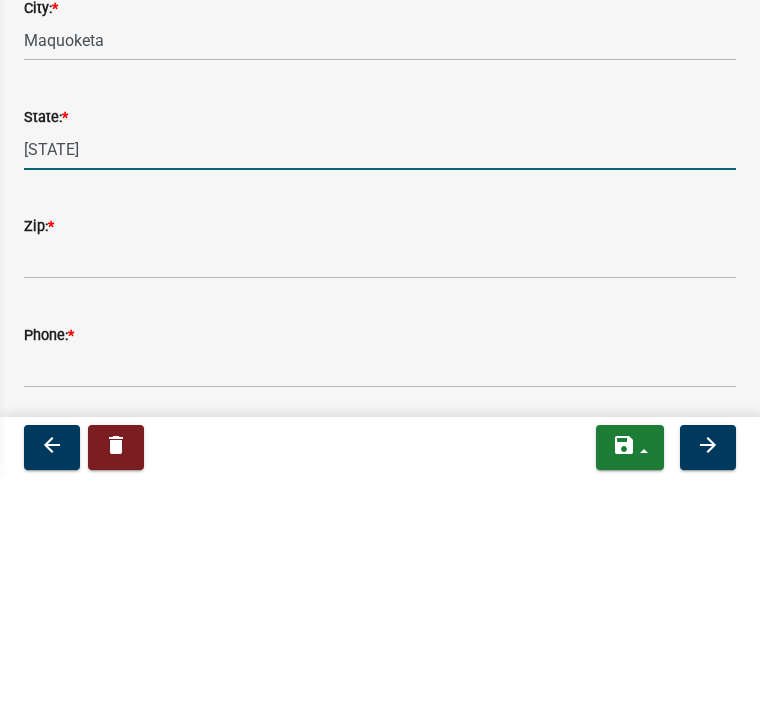 type on "iA" 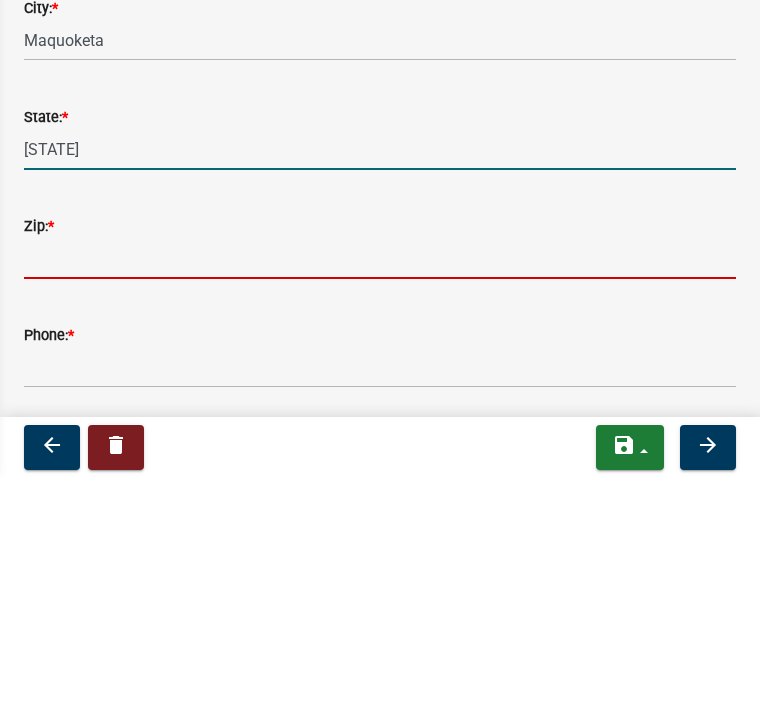 click on "Zip:  *" at bounding box center (380, 487) 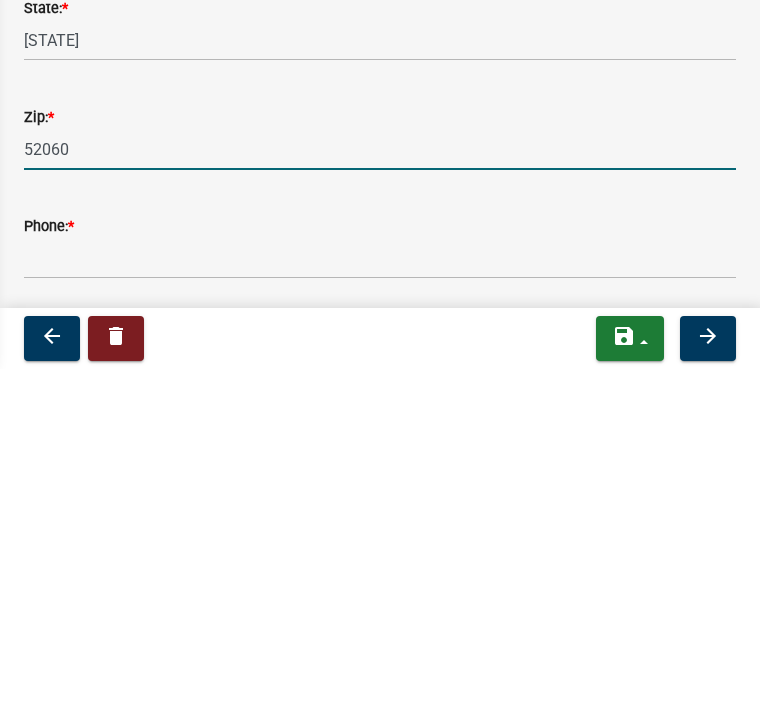 type on "[ZIP_CODE]" 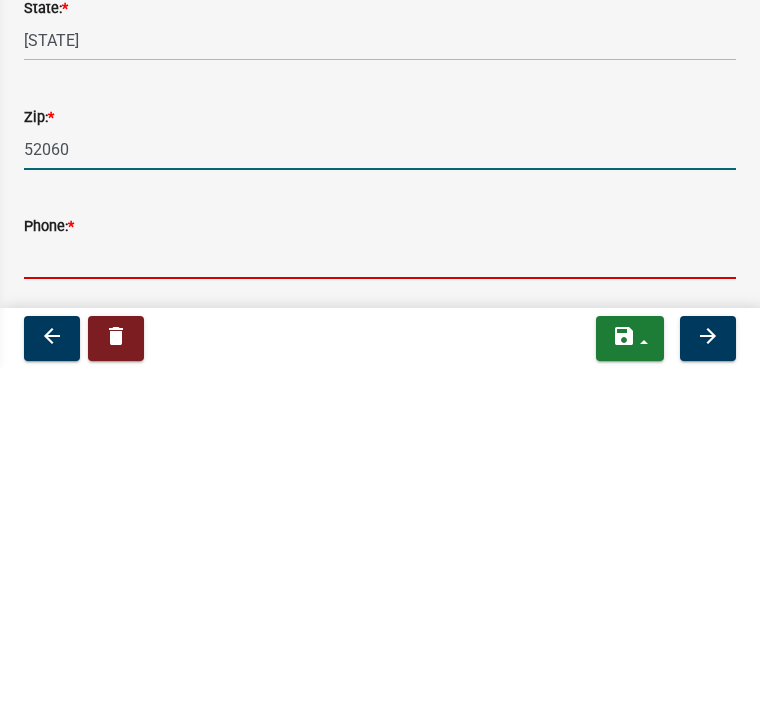 click on "Phone:  *" at bounding box center [380, 596] 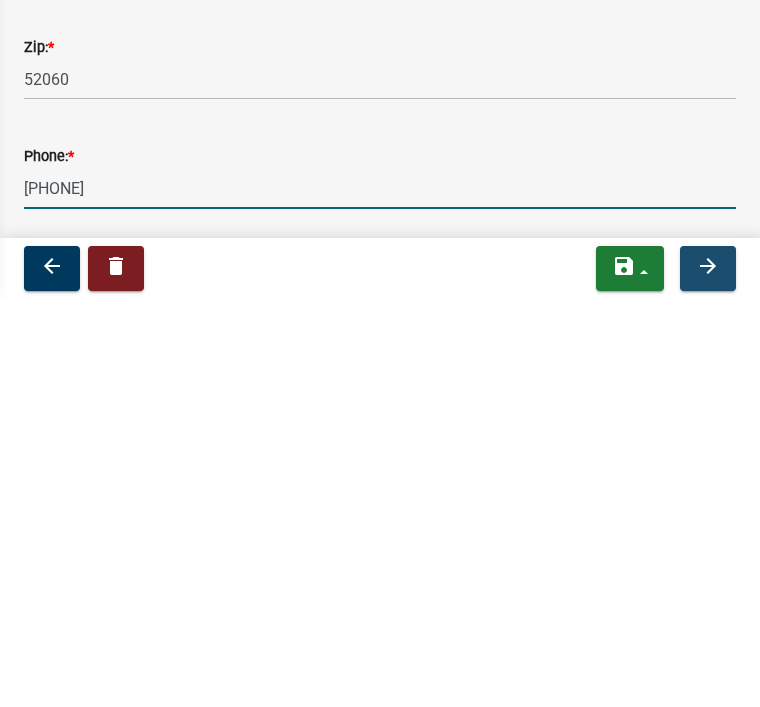 type on "563 652 5867" 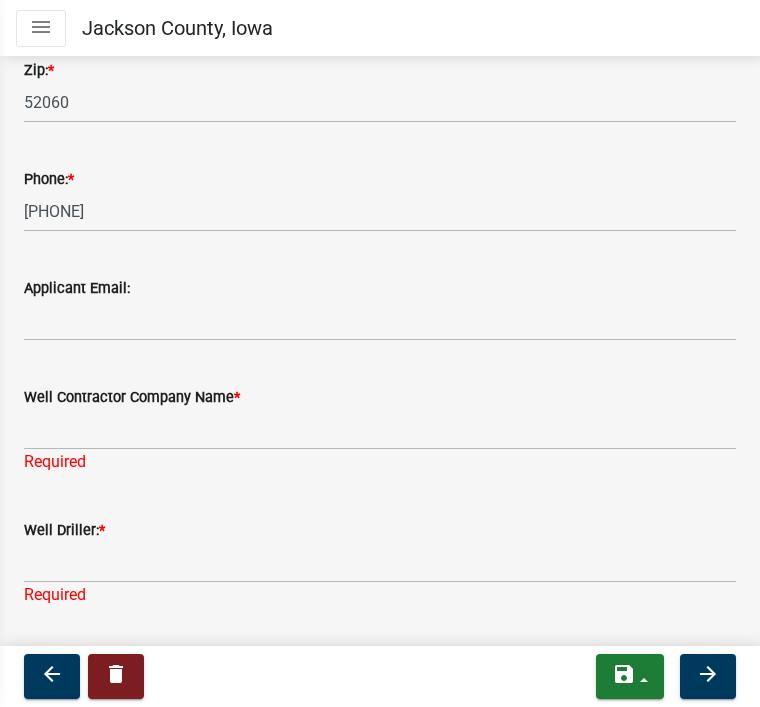 scroll, scrollTop: 576, scrollLeft: 0, axis: vertical 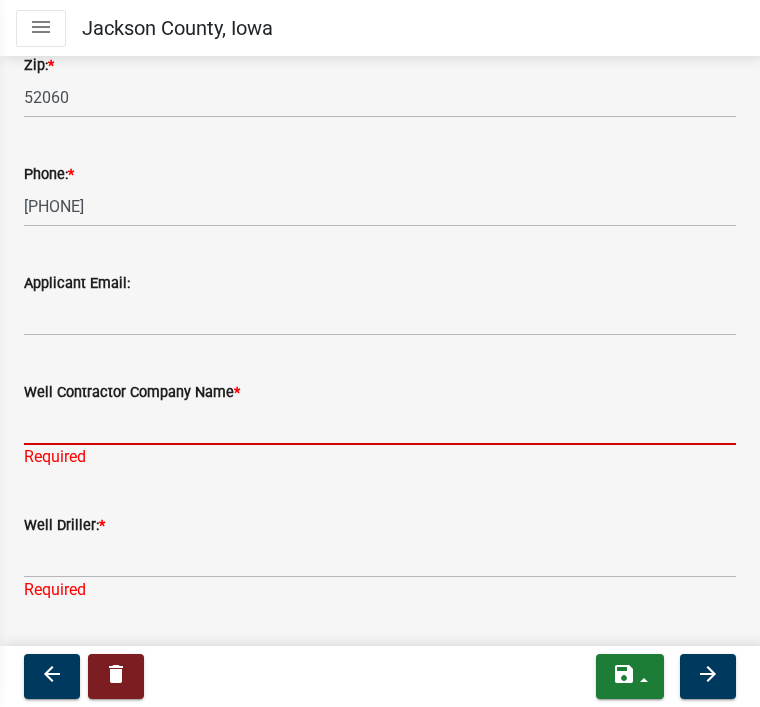click on "Well Contractor Company Name  *" at bounding box center (380, 424) 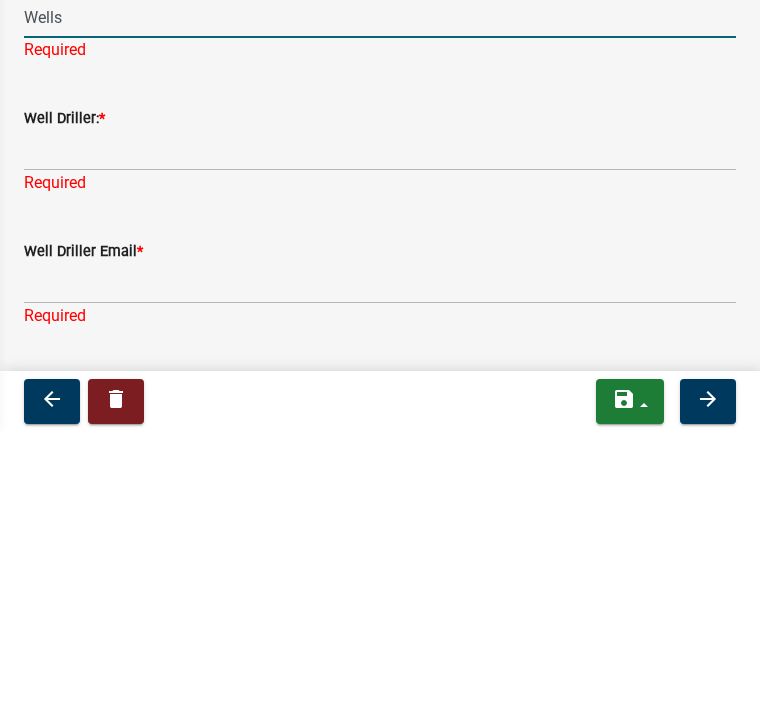 scroll, scrollTop: 710, scrollLeft: 0, axis: vertical 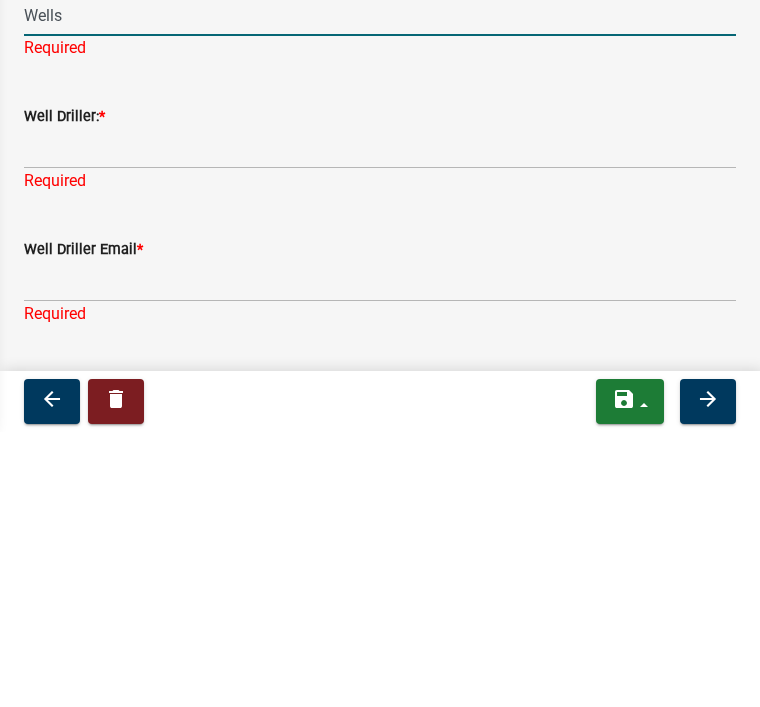 type on "Wells" 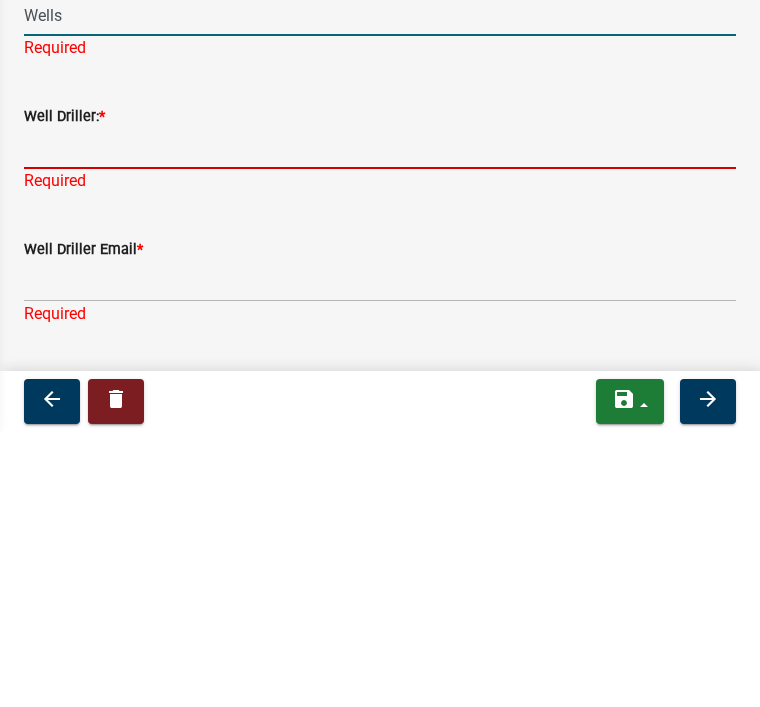 click on "Well Driller:  * Required" 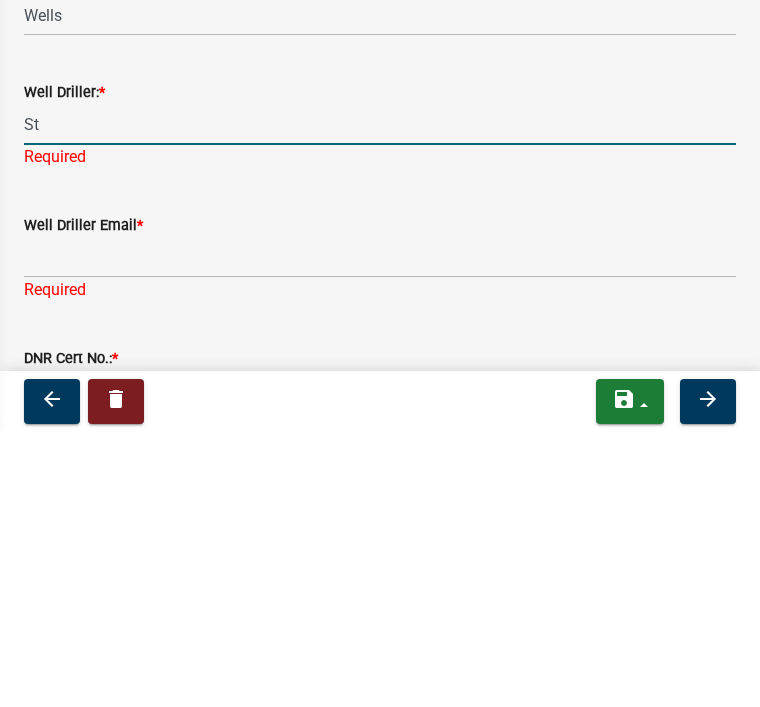 type on "S" 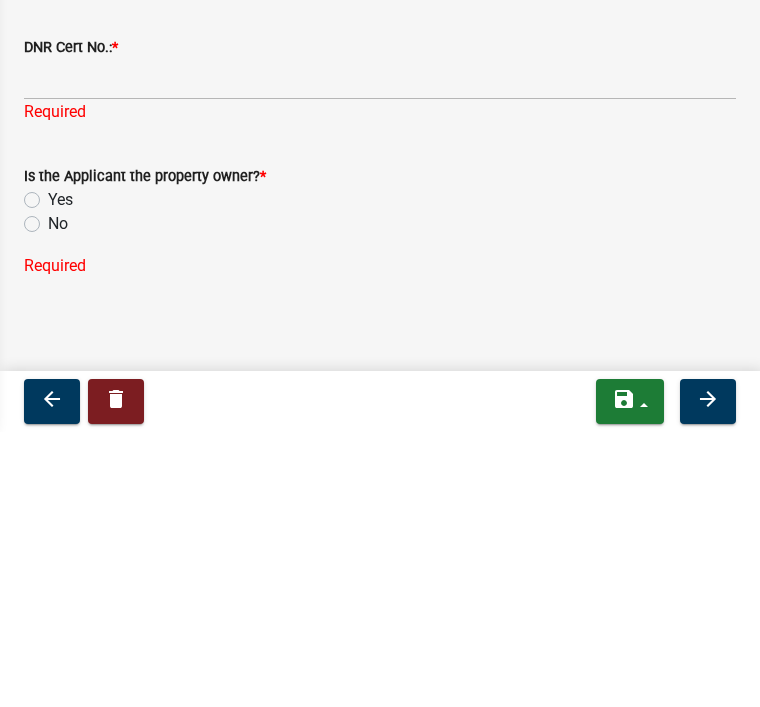 scroll, scrollTop: 1021, scrollLeft: 0, axis: vertical 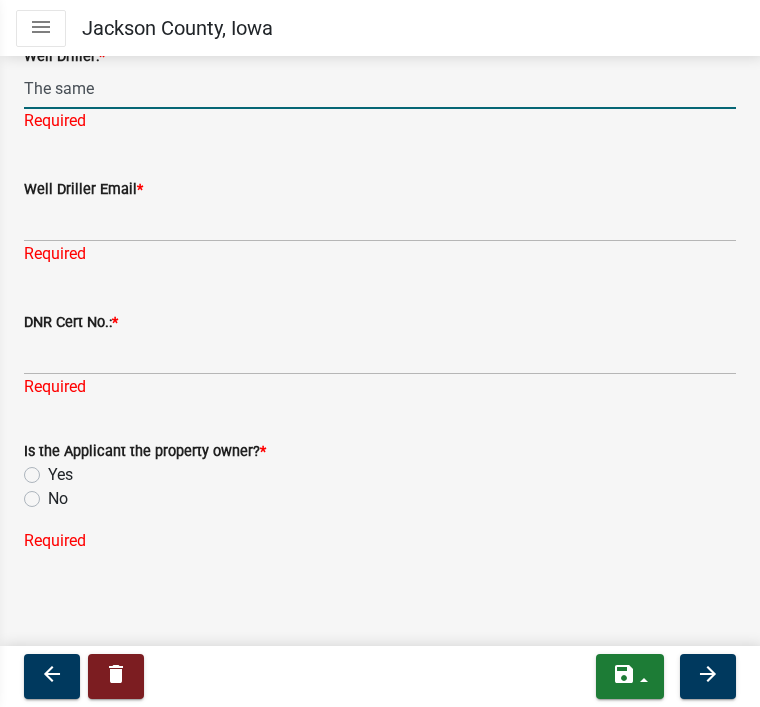 type on "The same" 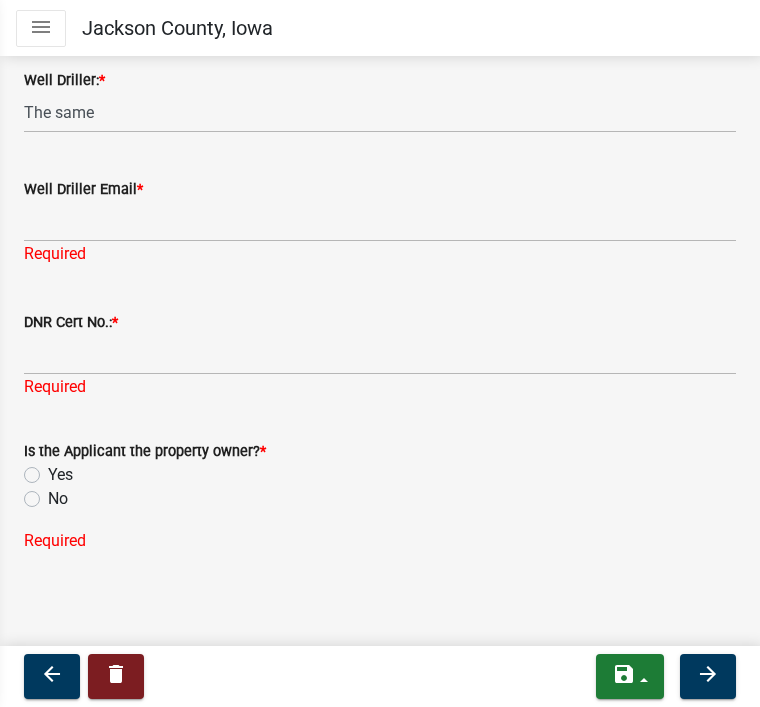 click on "Yes" 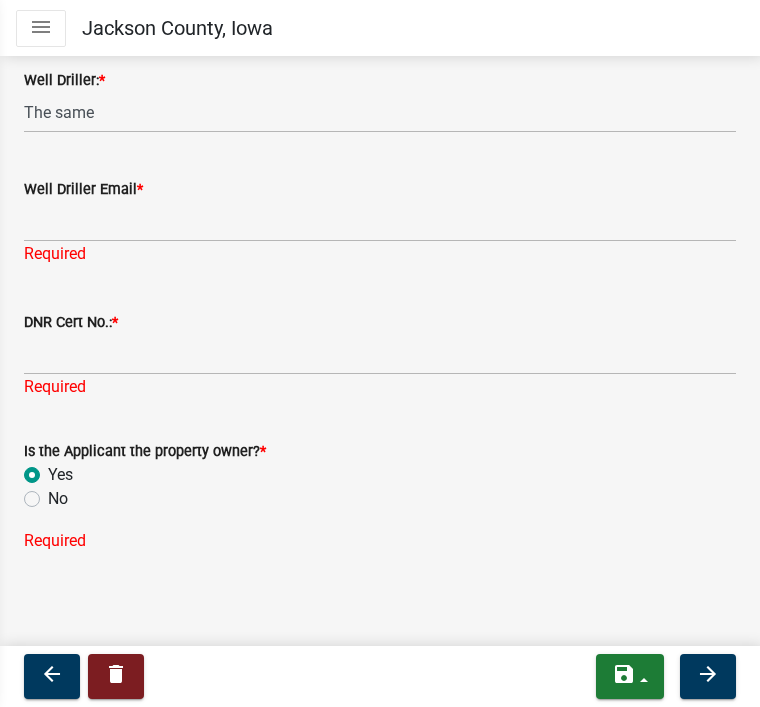 radio on "true" 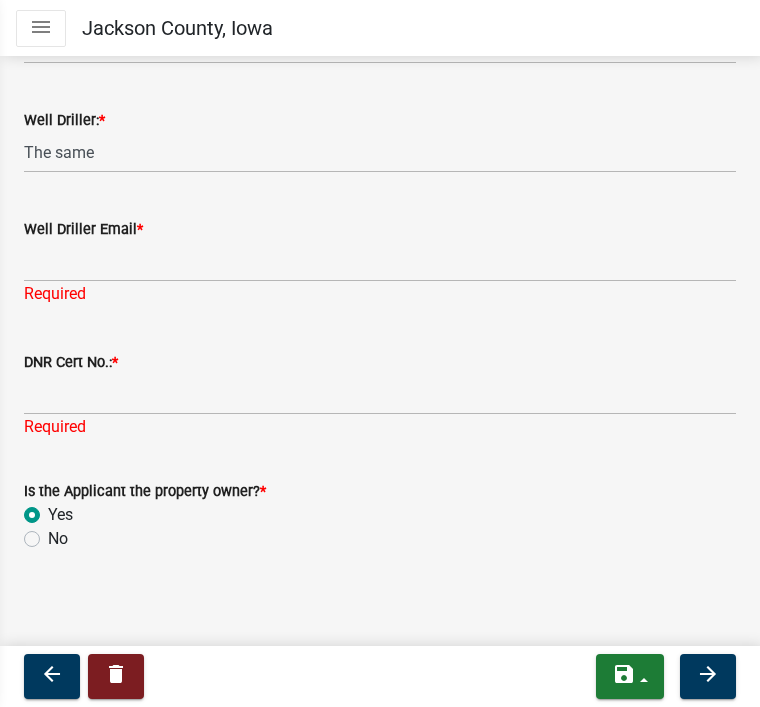 scroll, scrollTop: 957, scrollLeft: 0, axis: vertical 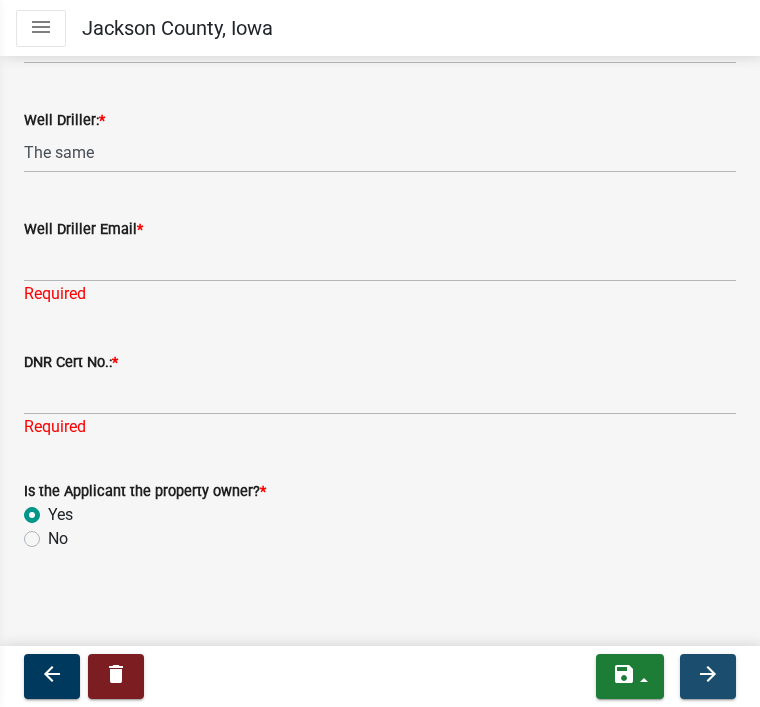 click on "arrow_forward" at bounding box center (708, 676) 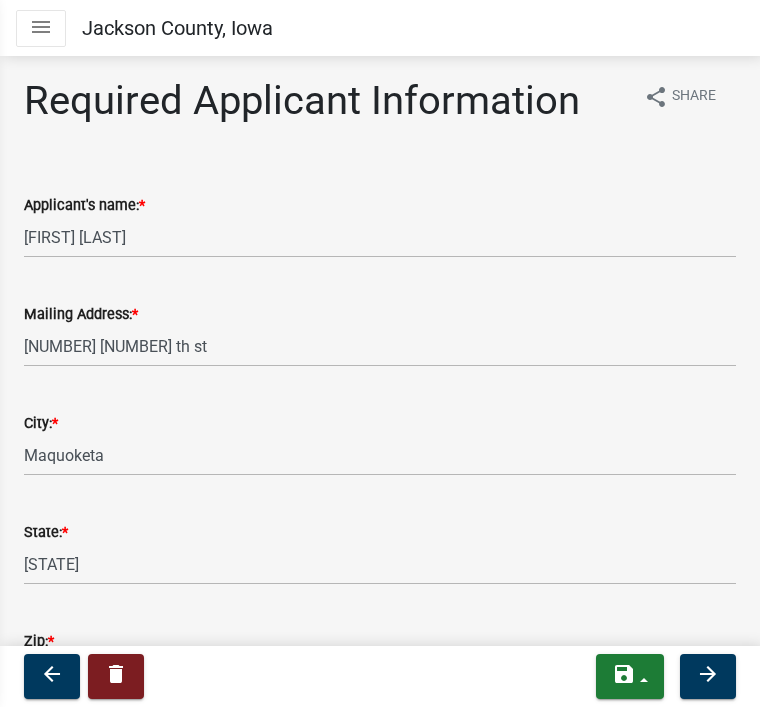 scroll, scrollTop: 0, scrollLeft: 0, axis: both 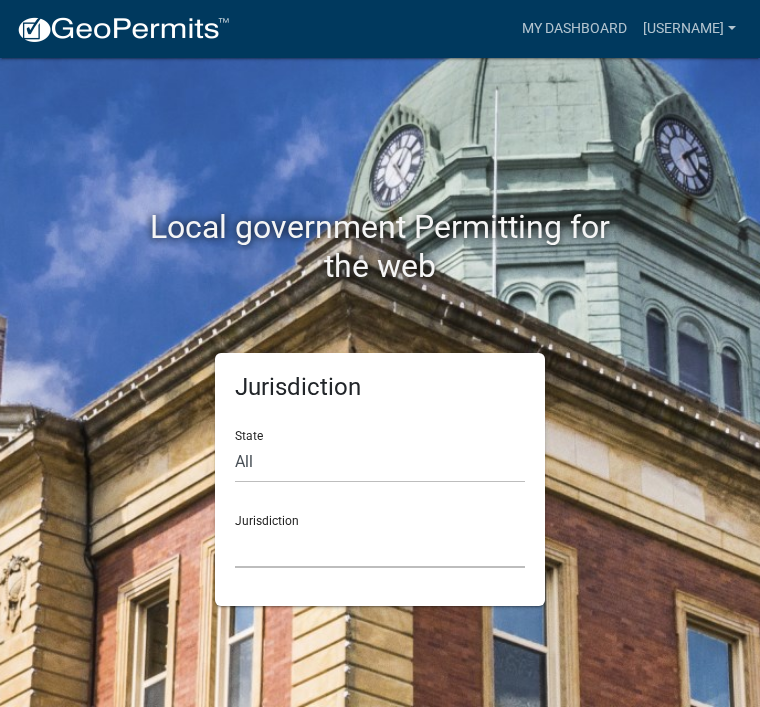 click on "Custer County, Colorado   City of Bainbridge, Georgia   Cook County, Georgia   Crawford County, Georgia   Gilmer County, Georgia   Haralson County, Georgia   Jasper County, Georgia   Madison County, Georgia   Putnam County, Georgia   Talbot County, Georgia   Troup County, Georgia   City of Charlestown, Indiana   City of Jeffersonville, Indiana   City of Logansport, Indiana   Decatur County, Indiana   Grant County, Indiana   Howard County, Indiana   Huntington County, Indiana   Jasper County, Indiana   Kosciusko County, Indiana   La Porte County, Indiana   Miami County, Indiana   Montgomery County, Indiana   Morgan County, Indiana   Newton County, Indiana   Porter County, Indiana   River Ridge Development Authority, Indiana   Tippecanoe County, Indiana   Vigo County, Indiana   Wells County, Indiana   Whitley County, Indiana   Boone County, Iowa   Butler County, Iowa   Cerro Gordo County, Iowa   City of Harlan, Iowa   City of Indianola, Iowa   City of Newton, Iowa   Clayton County, Iowa   Grundy County, Iowa" 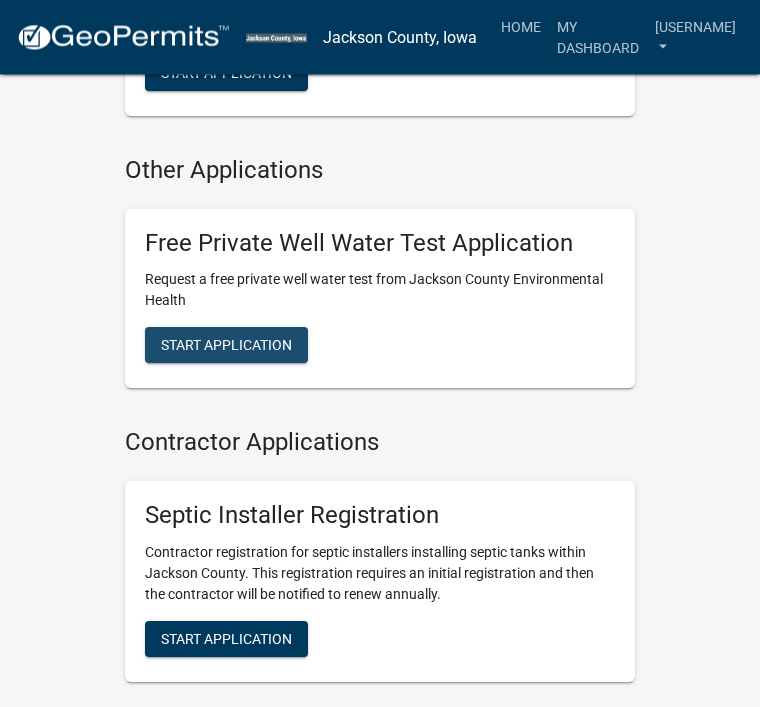 scroll, scrollTop: 1564, scrollLeft: 0, axis: vertical 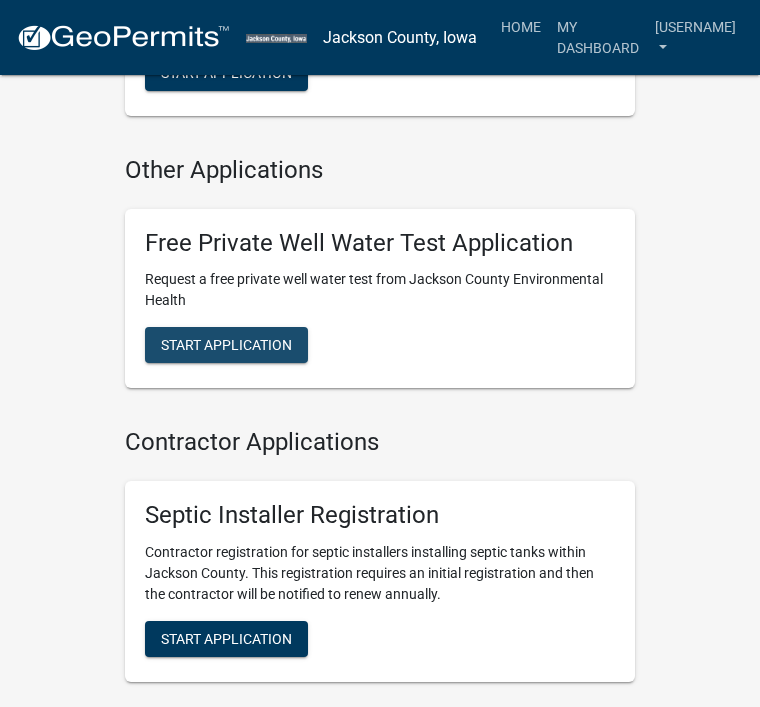 click on "Start Application" 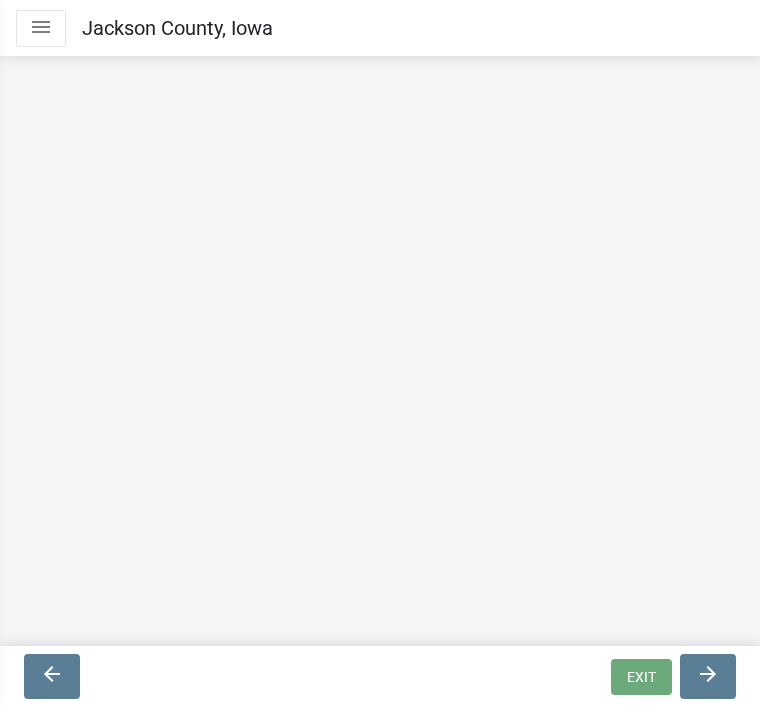 scroll, scrollTop: 0, scrollLeft: 0, axis: both 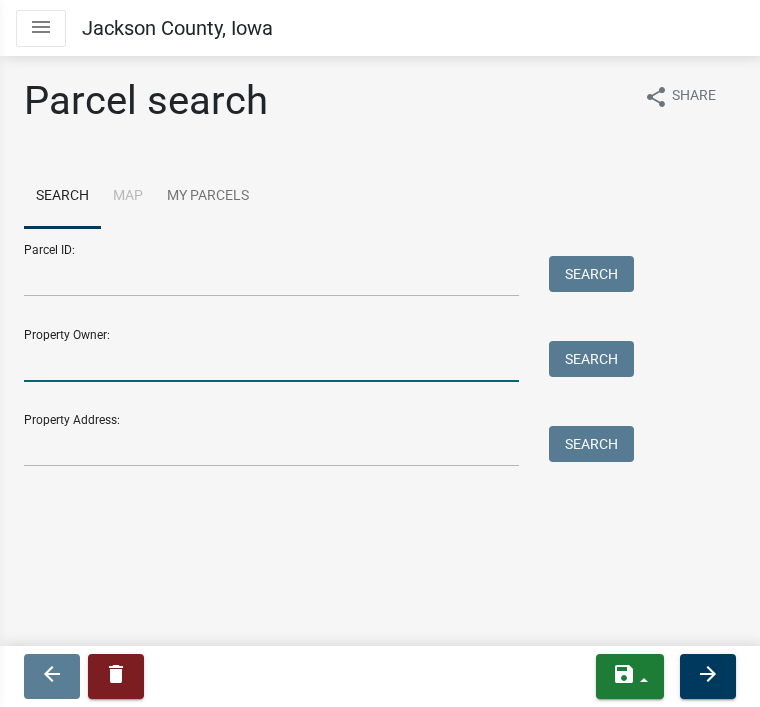 click on "Property Owner:" at bounding box center [271, 361] 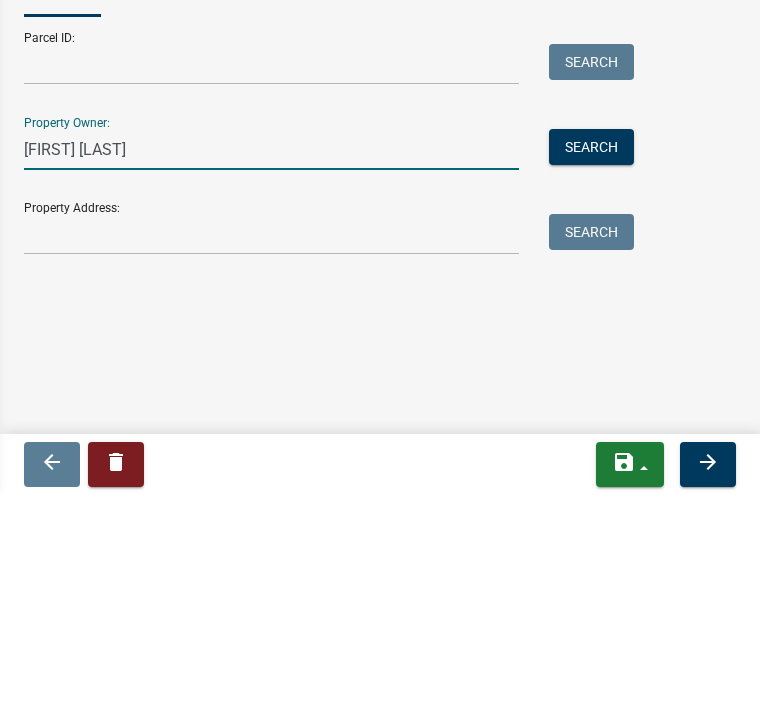 type on "[FIRST] [LAST]" 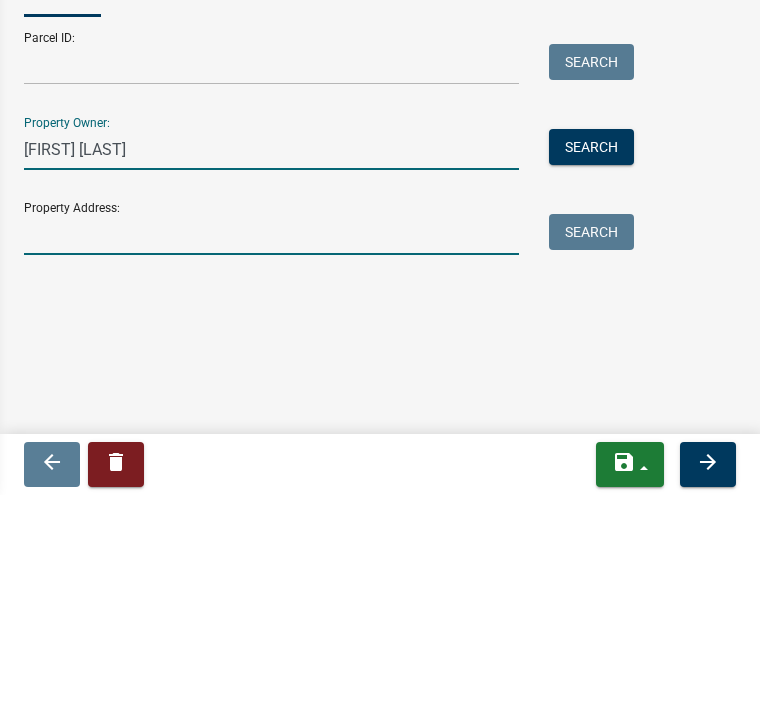 click on "Property Address:" at bounding box center [271, 446] 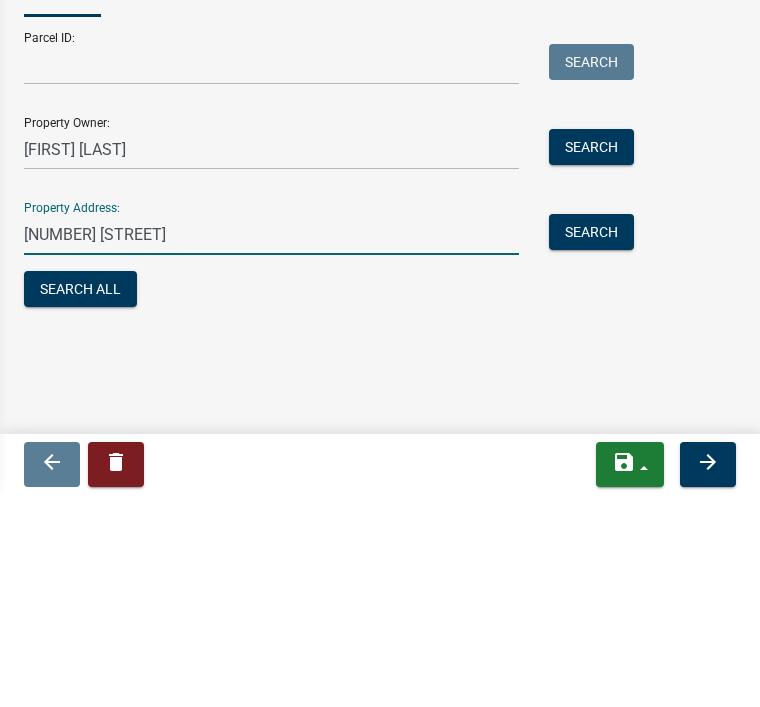 type on "[NUMBER] [STREET]" 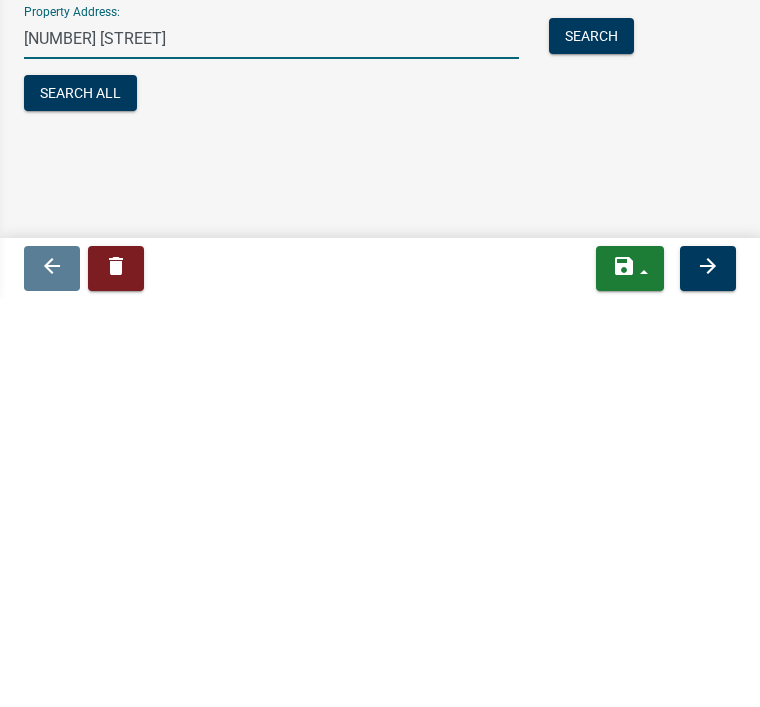 click on "arrow_forward" at bounding box center [708, 676] 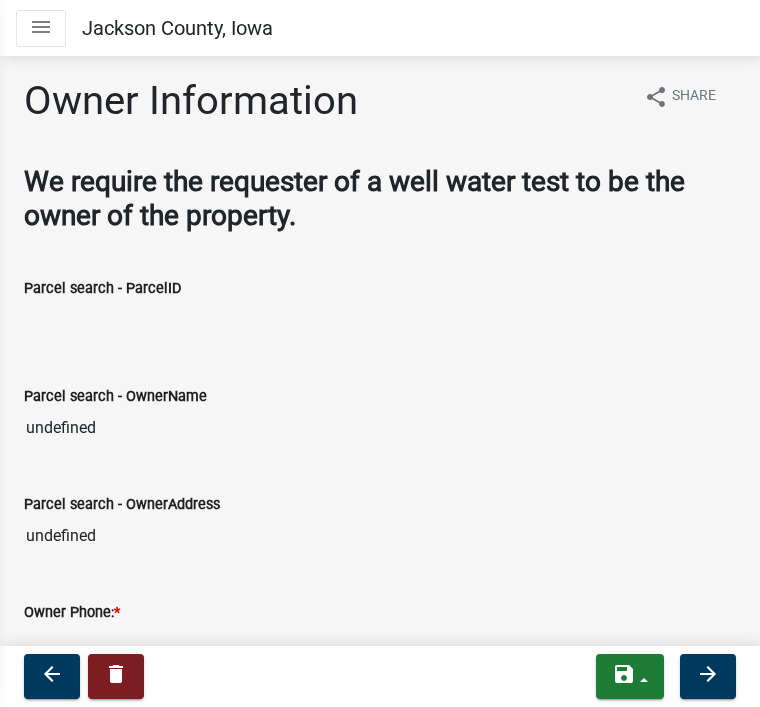 click on "undefined" at bounding box center (380, 428) 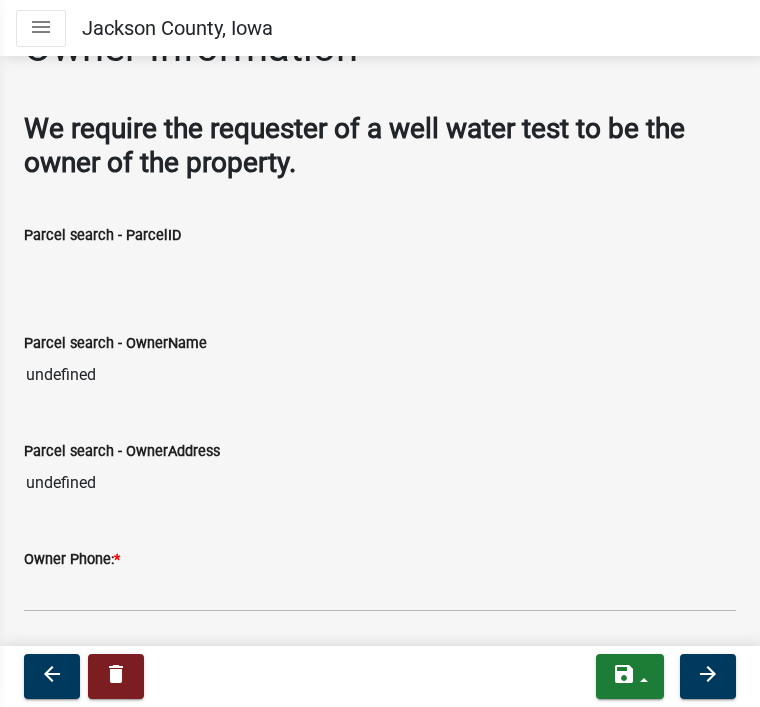 scroll, scrollTop: 22, scrollLeft: 0, axis: vertical 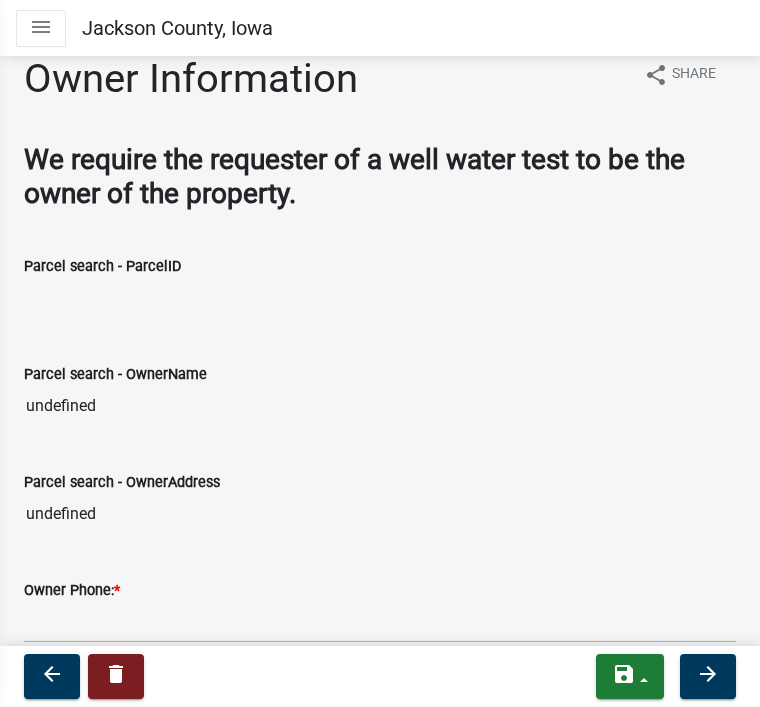 click on "undefined" at bounding box center (380, 406) 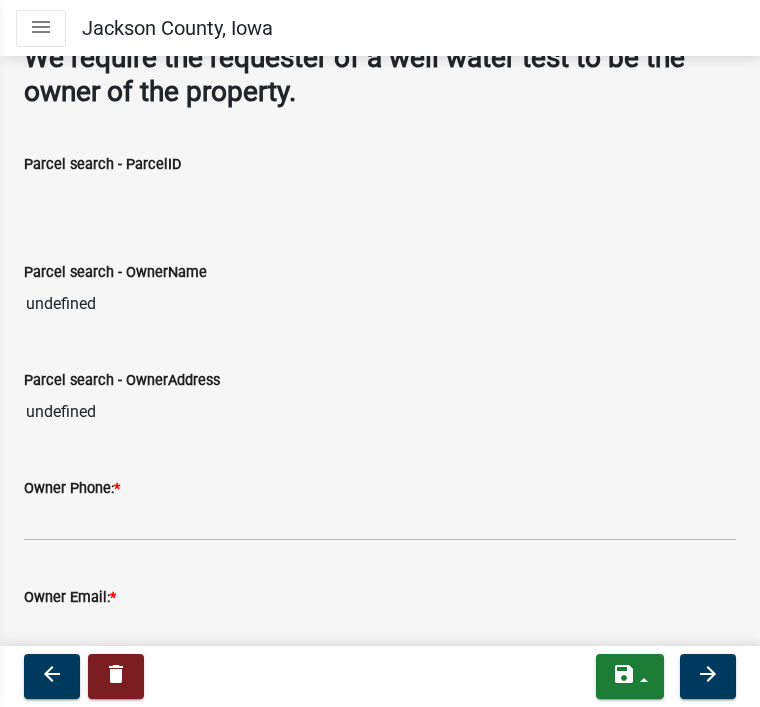 scroll, scrollTop: 122, scrollLeft: 0, axis: vertical 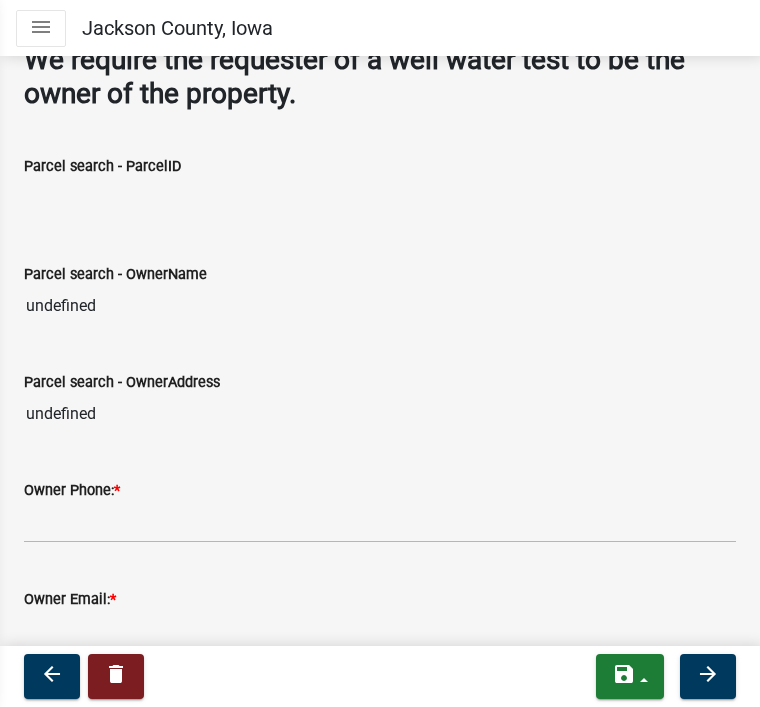 click on "Parcel search - OwnerName undefined" 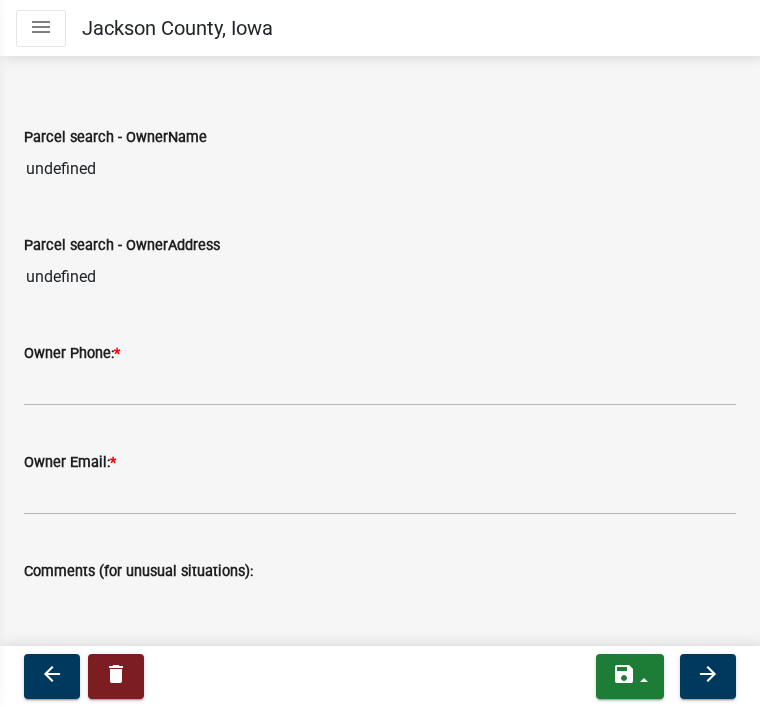 scroll, scrollTop: 294, scrollLeft: 0, axis: vertical 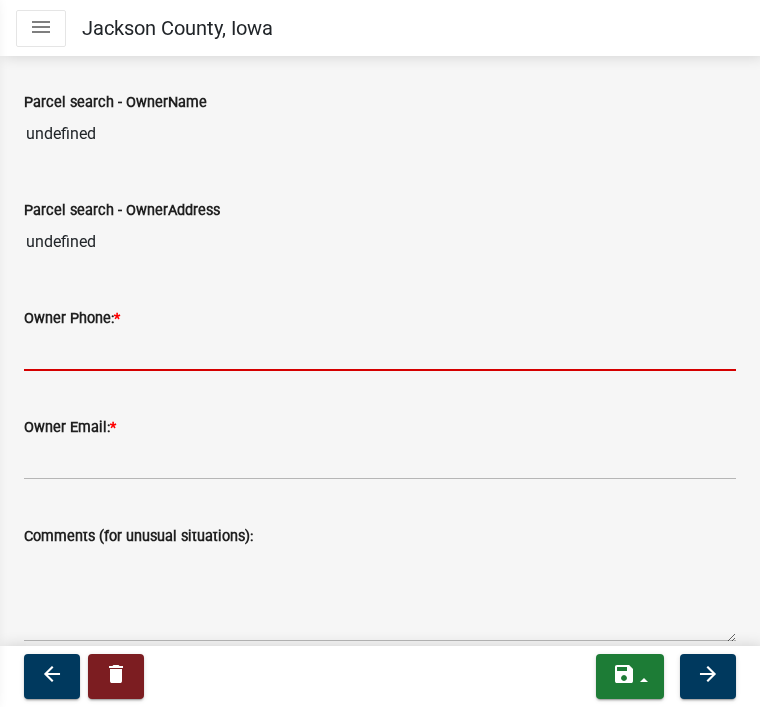 click on "Owner Phone:  *" at bounding box center (380, 350) 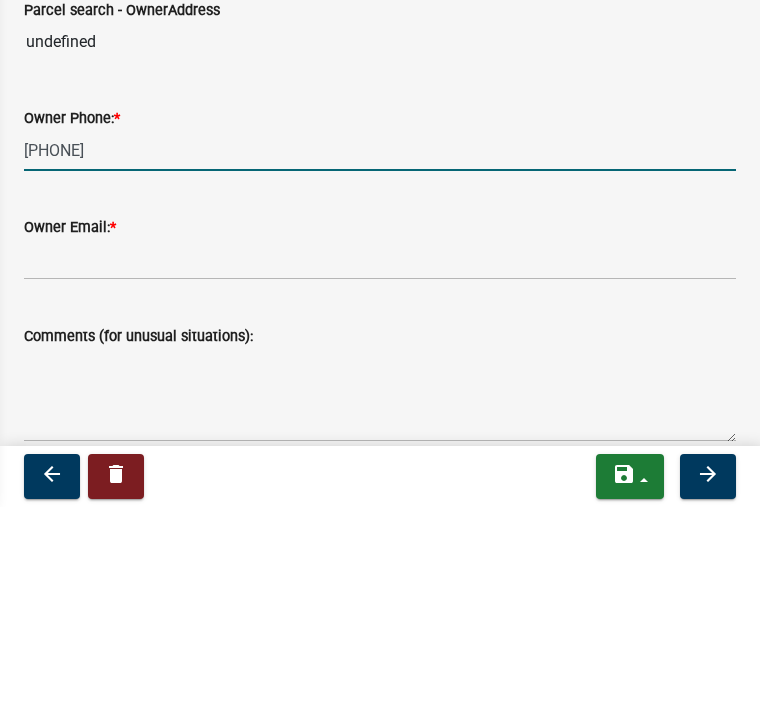 type on "[PHONE]" 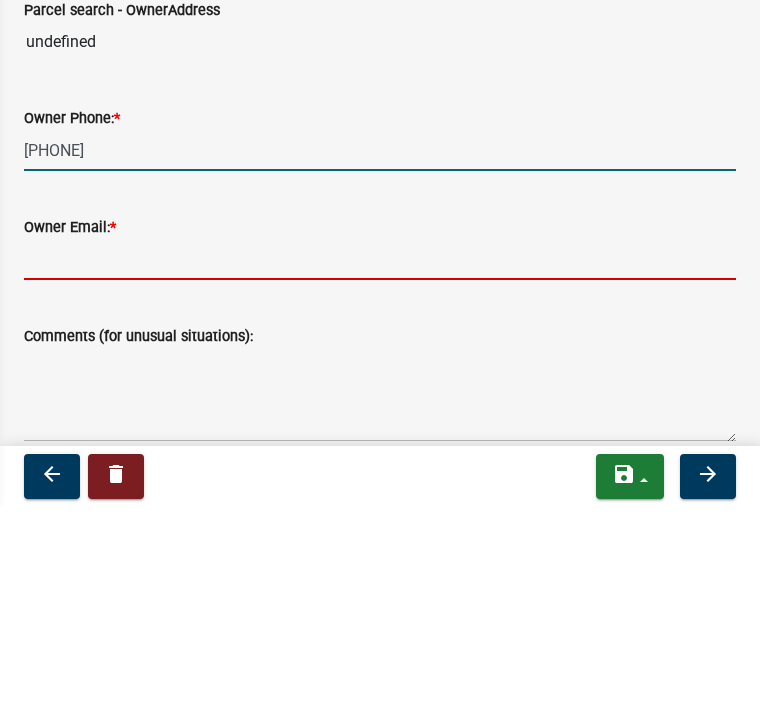 click on "Owner Email:  *" at bounding box center [380, 459] 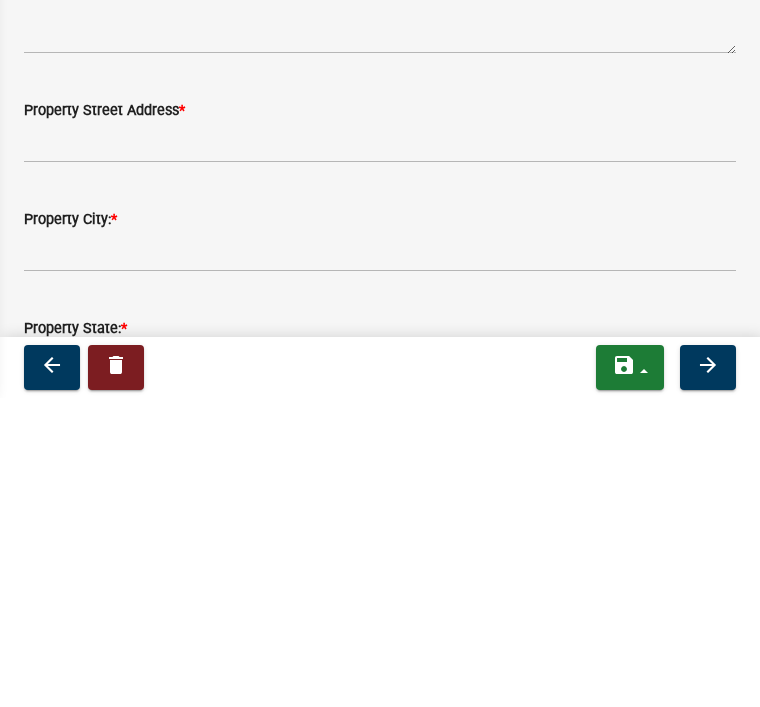 scroll, scrollTop: 576, scrollLeft: 0, axis: vertical 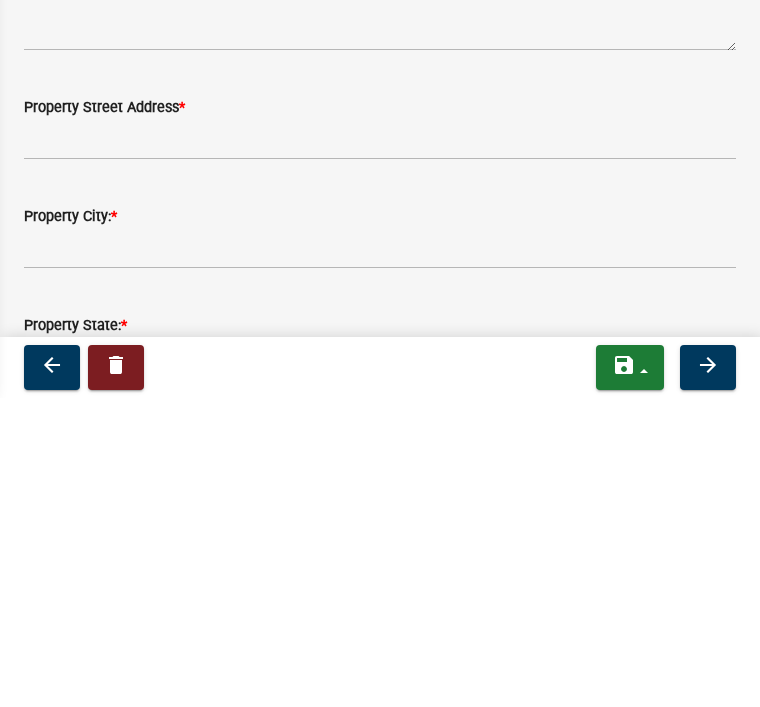 type on "[EMAIL]" 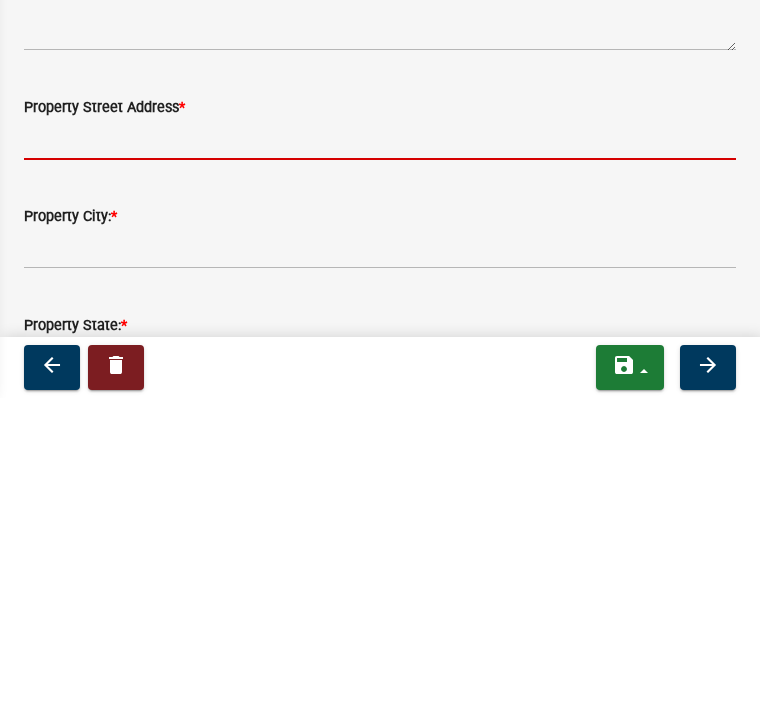 click on "Property Street Address  *" at bounding box center [380, 448] 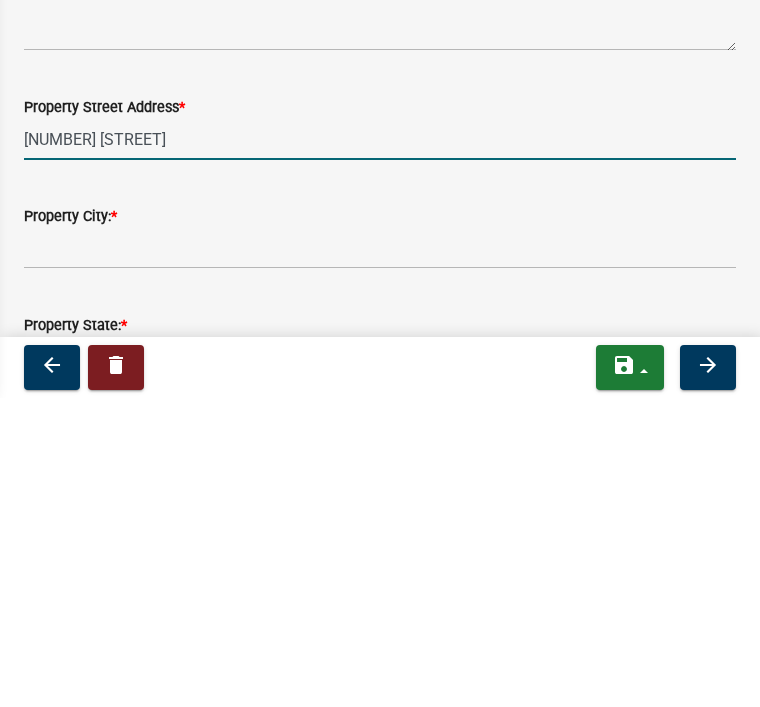type on "[NUMBER] [STREET]" 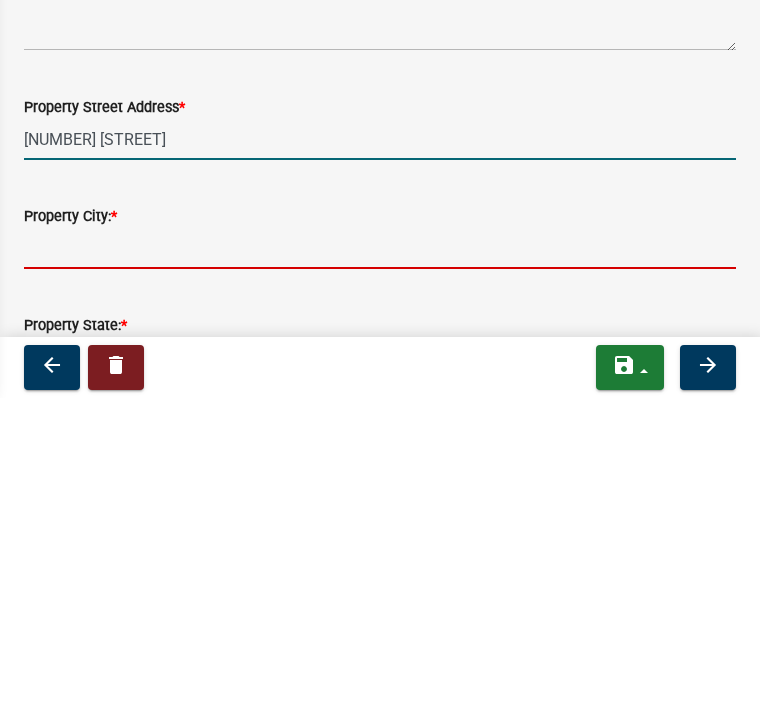 click on "Property City:  *" at bounding box center [380, 557] 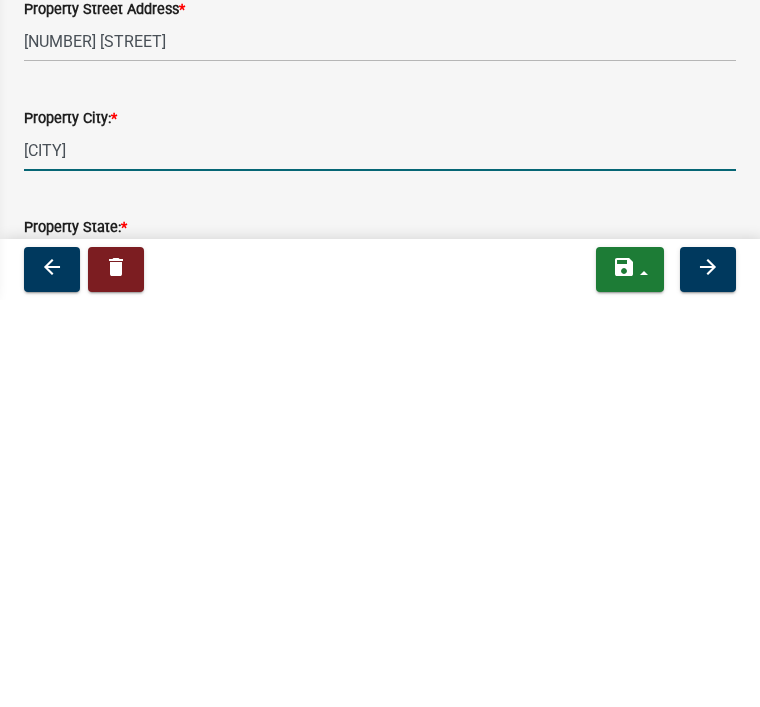 type on "[CITY]" 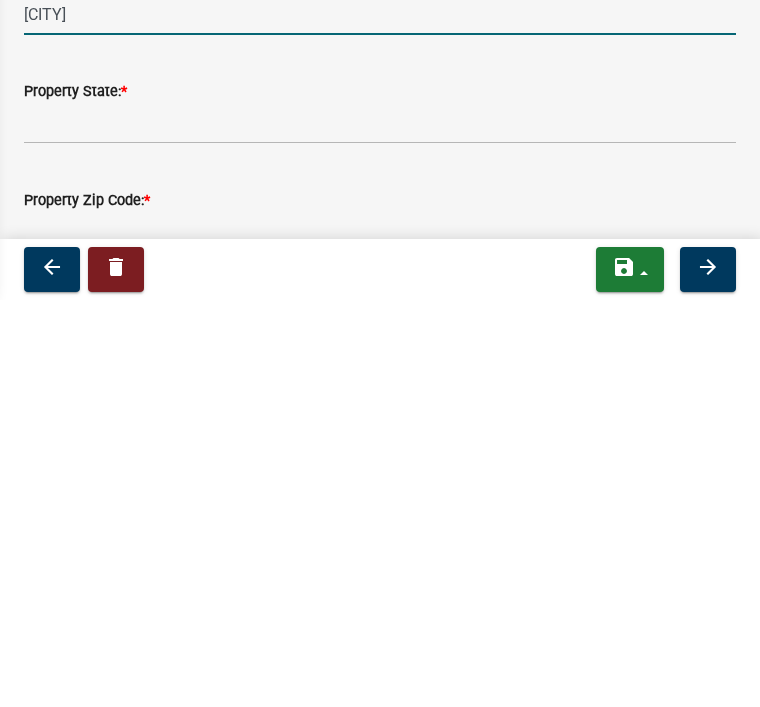 scroll, scrollTop: 710, scrollLeft: 0, axis: vertical 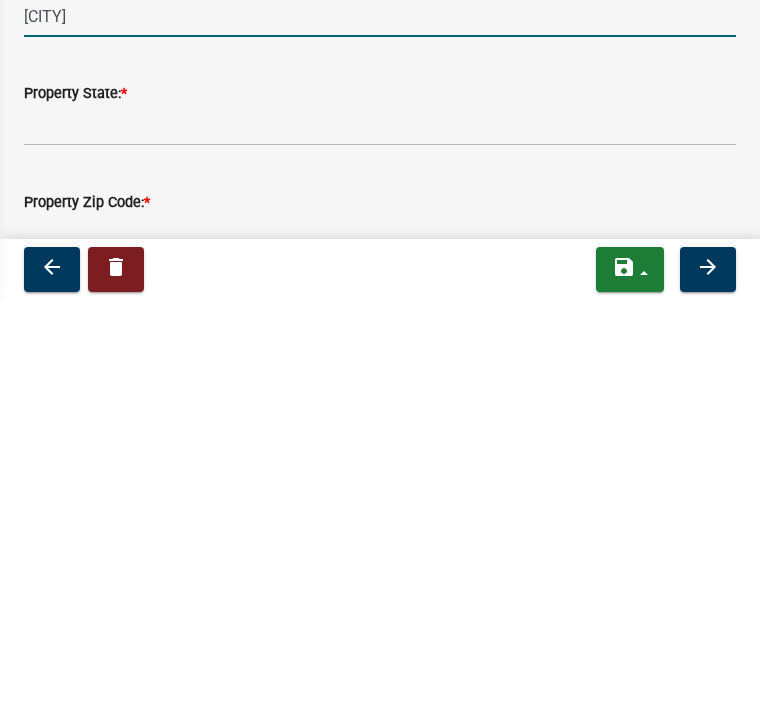 type on "[CITY]" 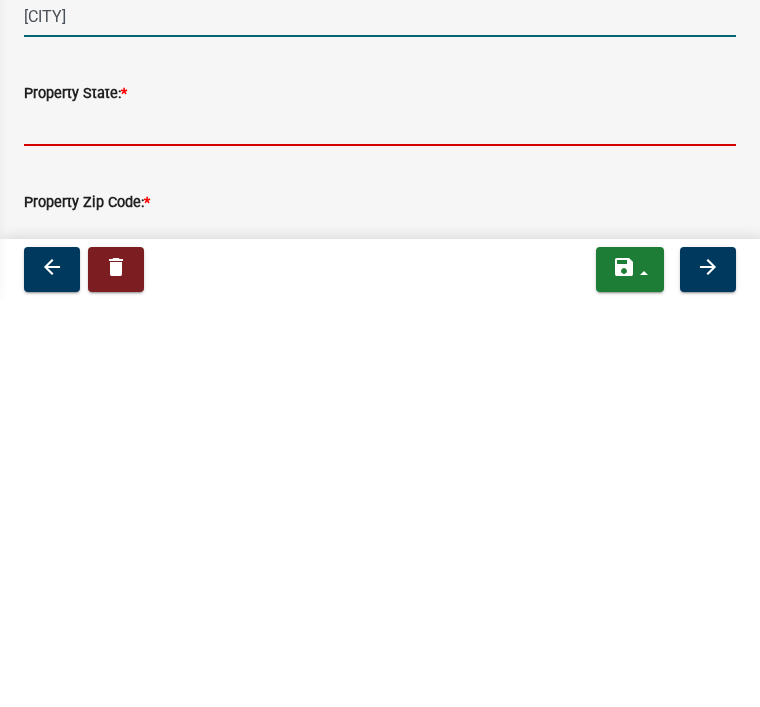 click on "Property State:  *" at bounding box center [380, 532] 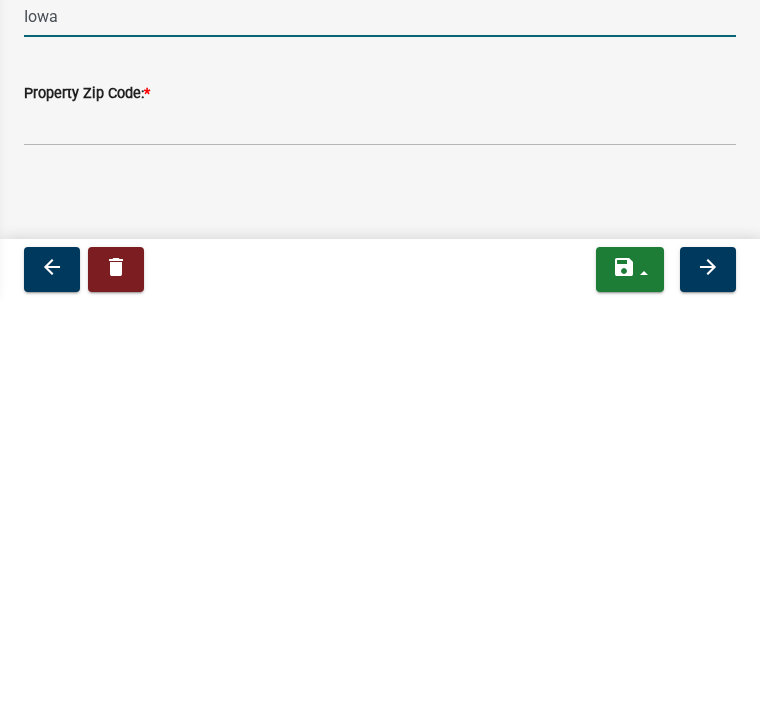 scroll, scrollTop: 818, scrollLeft: 0, axis: vertical 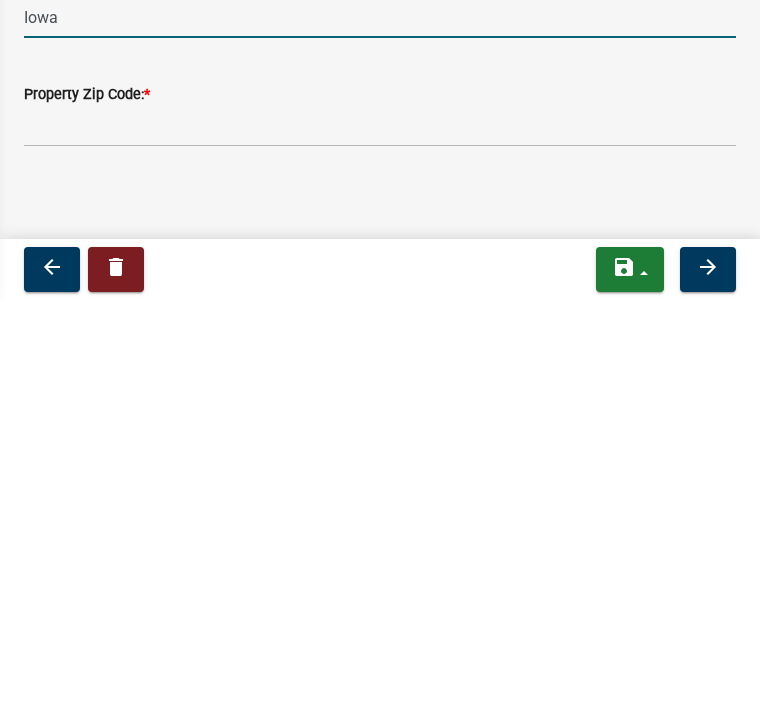 type on "Iowa" 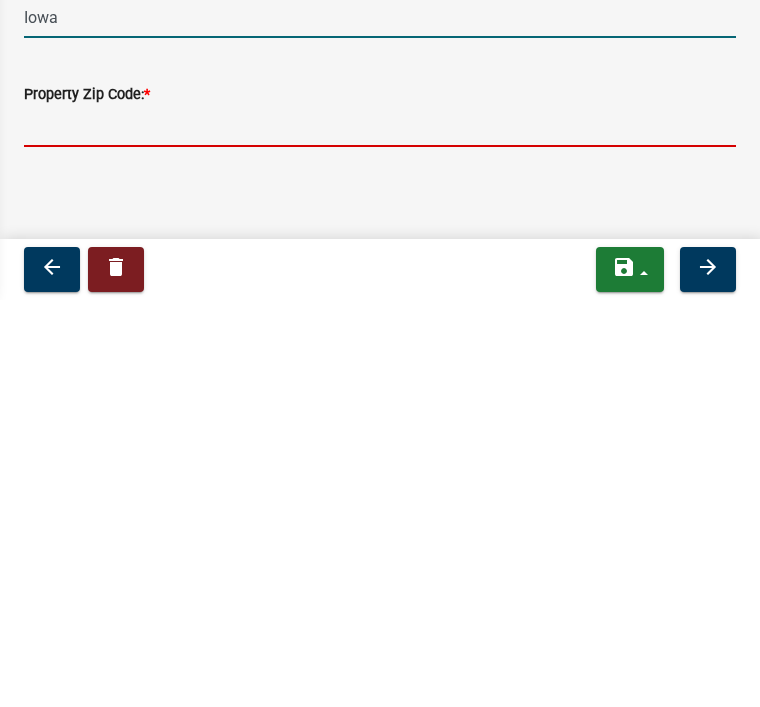 click on "Property Zip Code:  *" at bounding box center (380, 533) 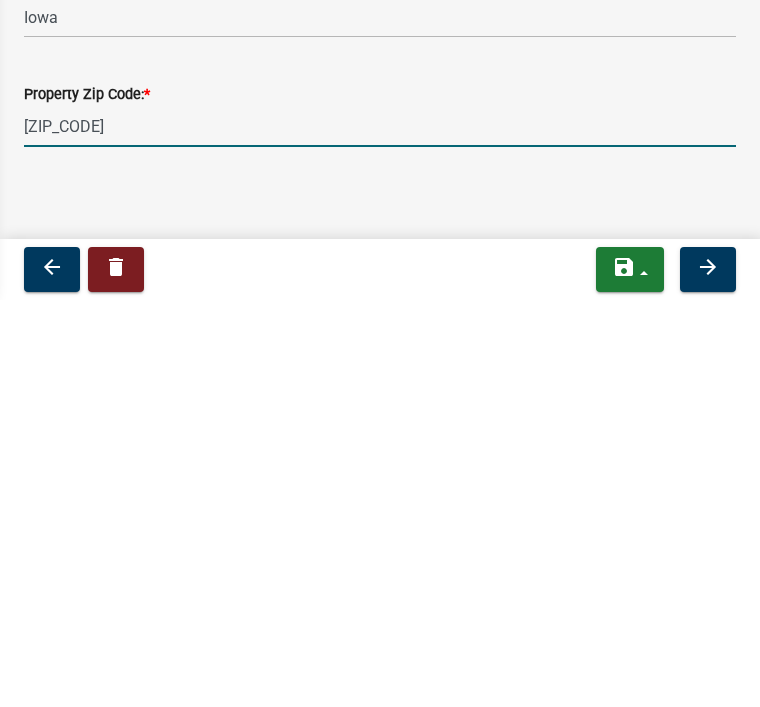 type on "[ZIP_CODE]" 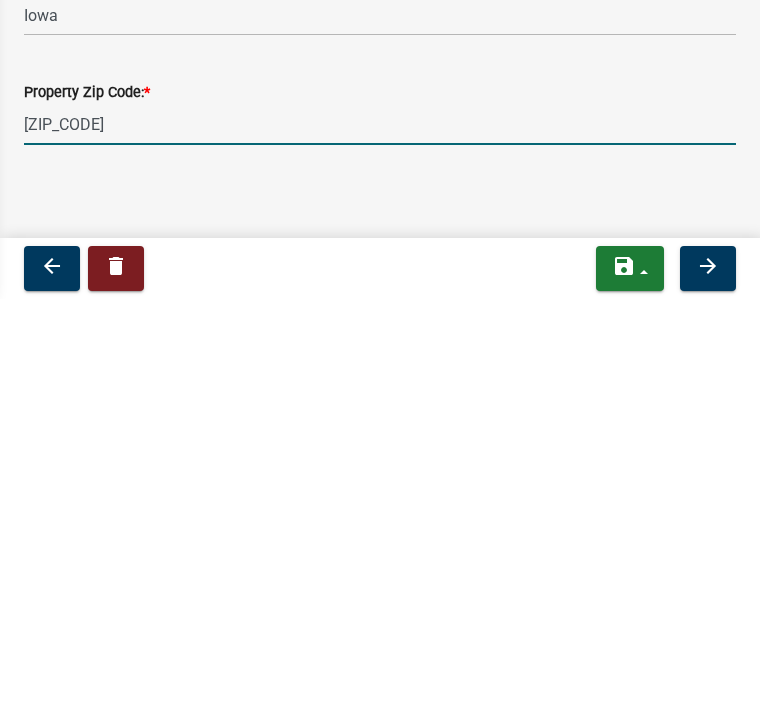 scroll, scrollTop: 818, scrollLeft: 0, axis: vertical 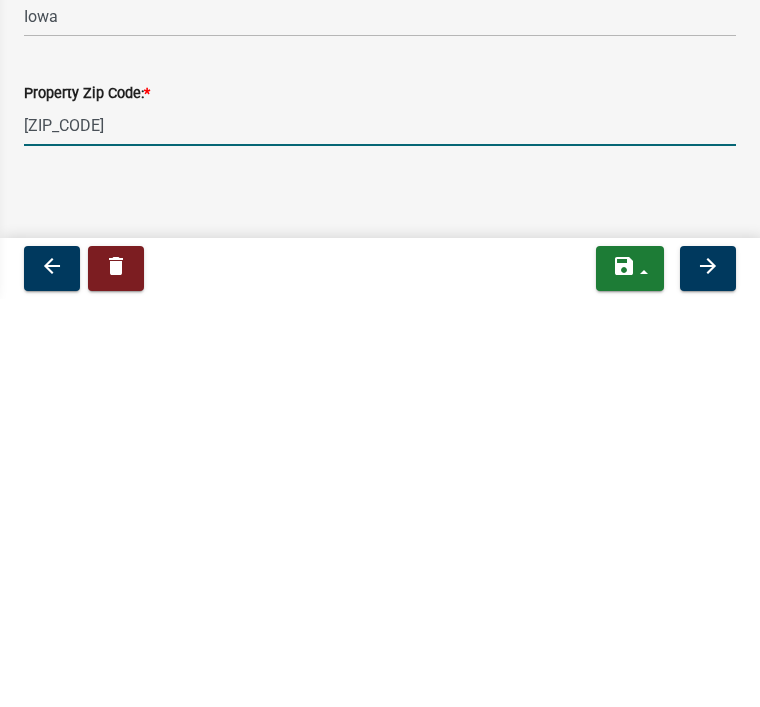 click on "arrow_forward" at bounding box center [708, 674] 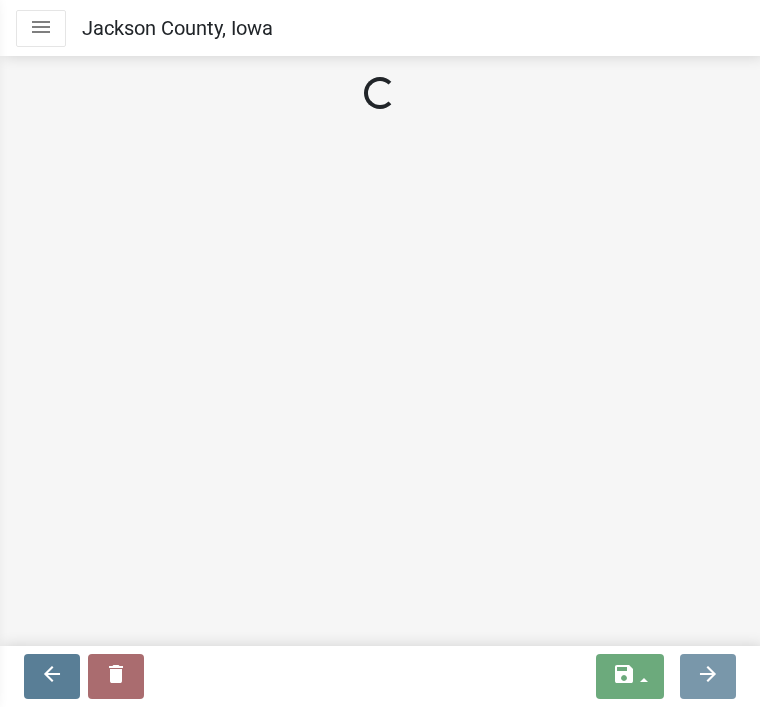 scroll, scrollTop: 0, scrollLeft: 0, axis: both 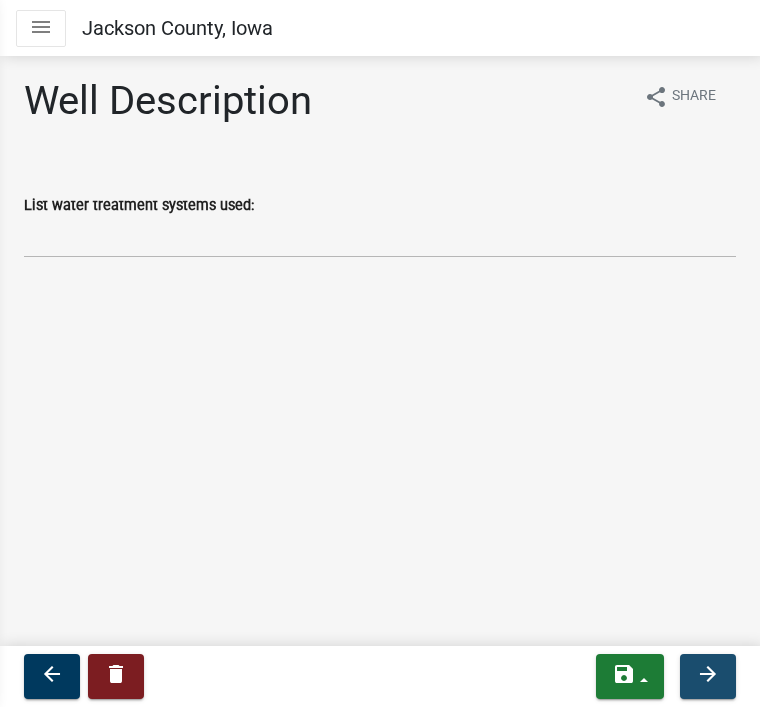 click on "arrow_forward" at bounding box center [708, 676] 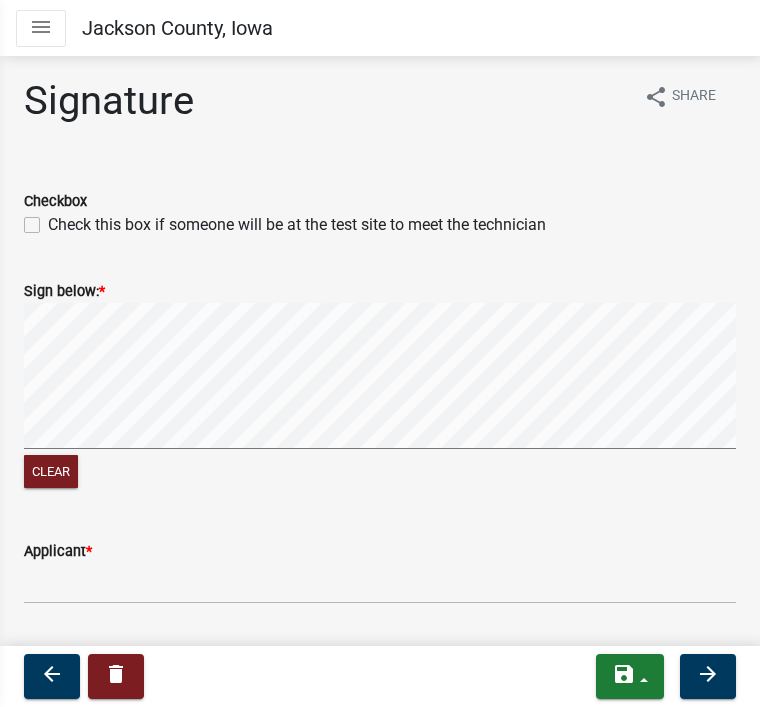 click on "Check this box if someone will be at the test site to meet the technician" 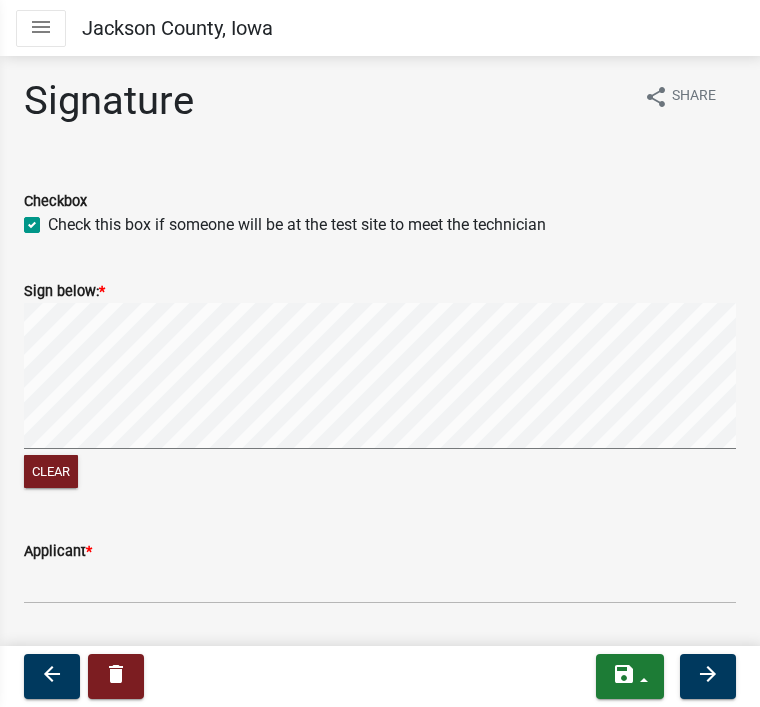 checkbox on "true" 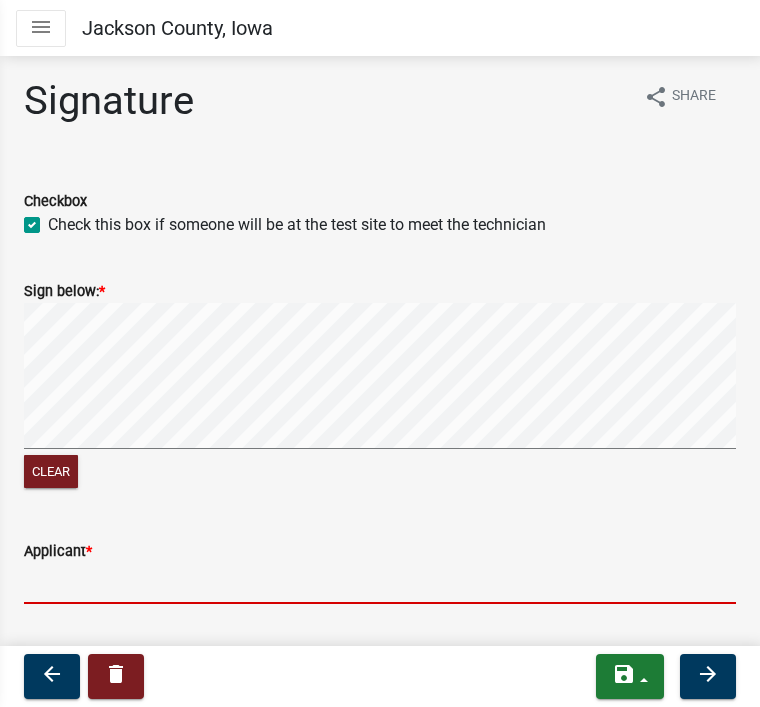 click on "Applicant    *" at bounding box center [380, 583] 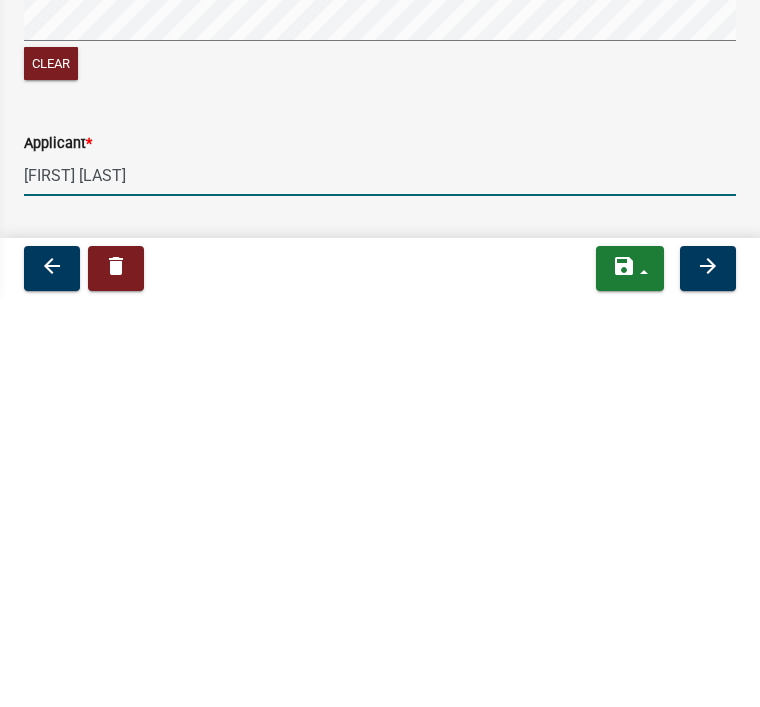 type on "[FIRST] [LAST]" 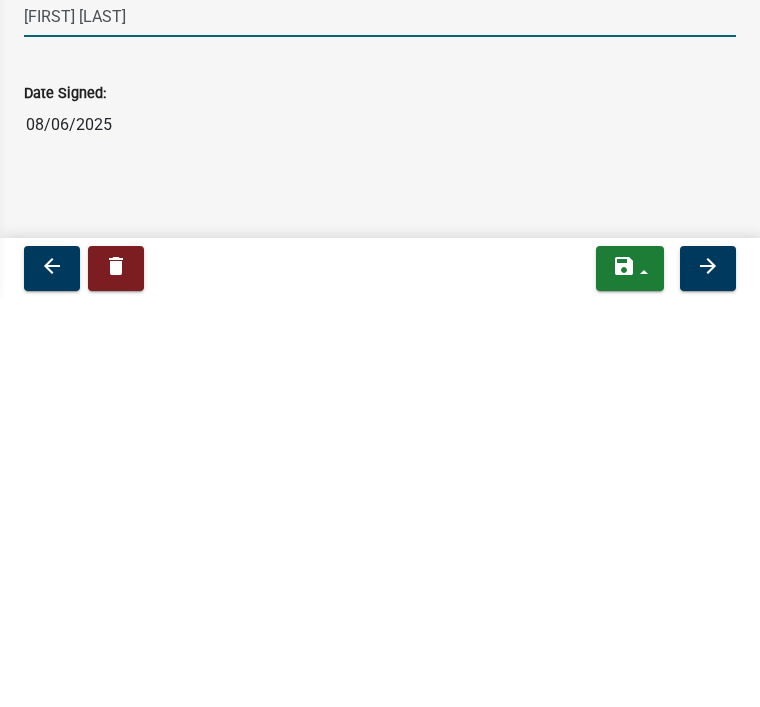 scroll, scrollTop: 158, scrollLeft: 0, axis: vertical 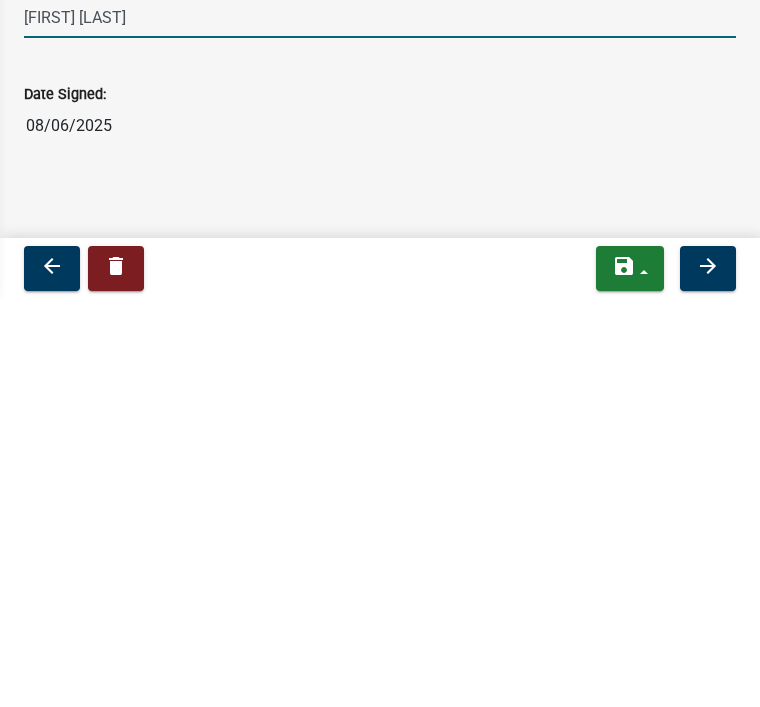 click on "arrow_forward" at bounding box center (708, 676) 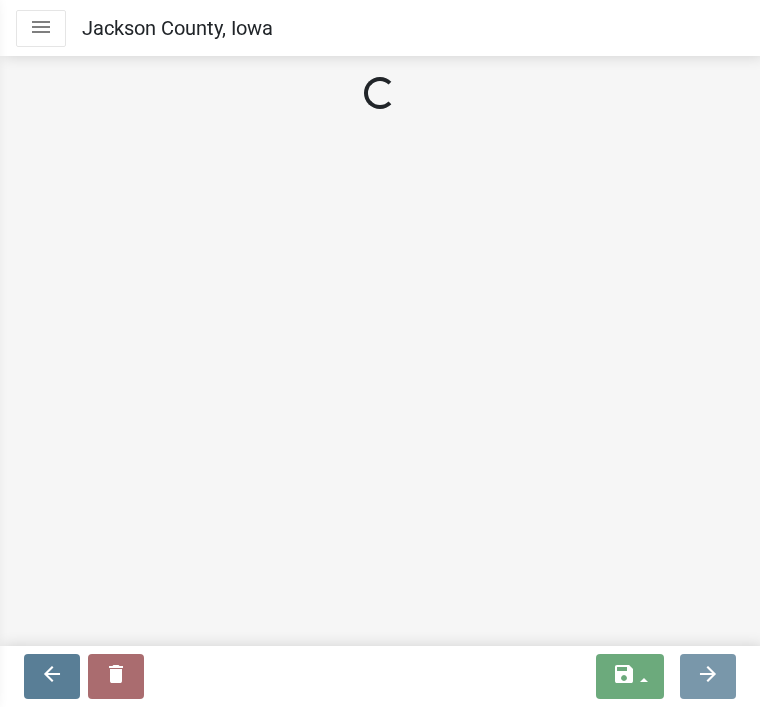 scroll, scrollTop: 0, scrollLeft: 0, axis: both 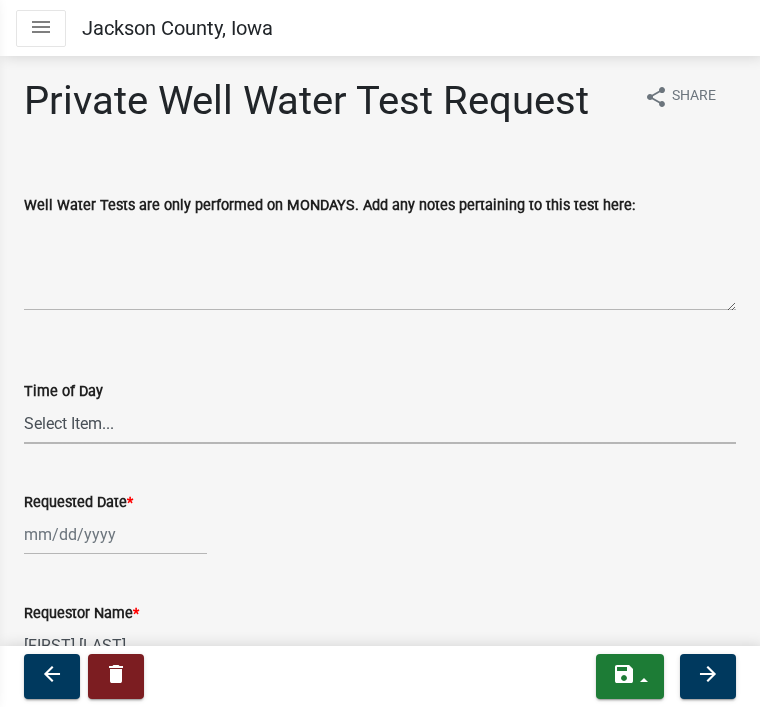 click on "Select Item...   AM   PM" at bounding box center (380, 423) 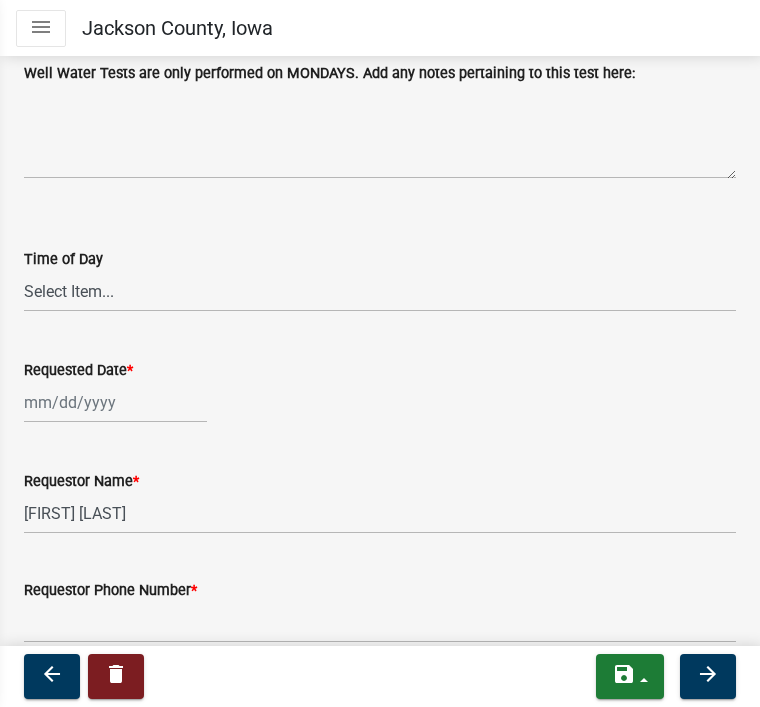 scroll, scrollTop: 142, scrollLeft: 0, axis: vertical 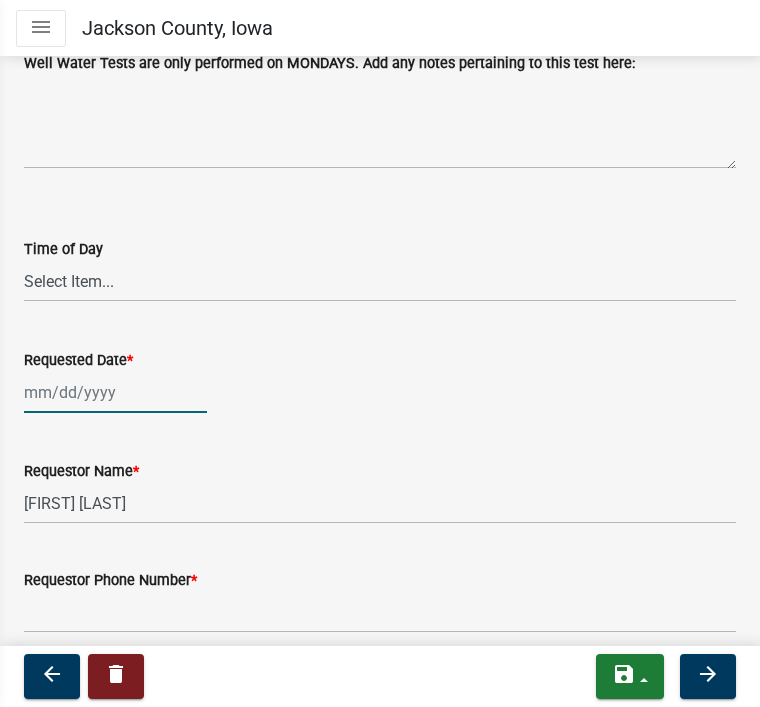 click 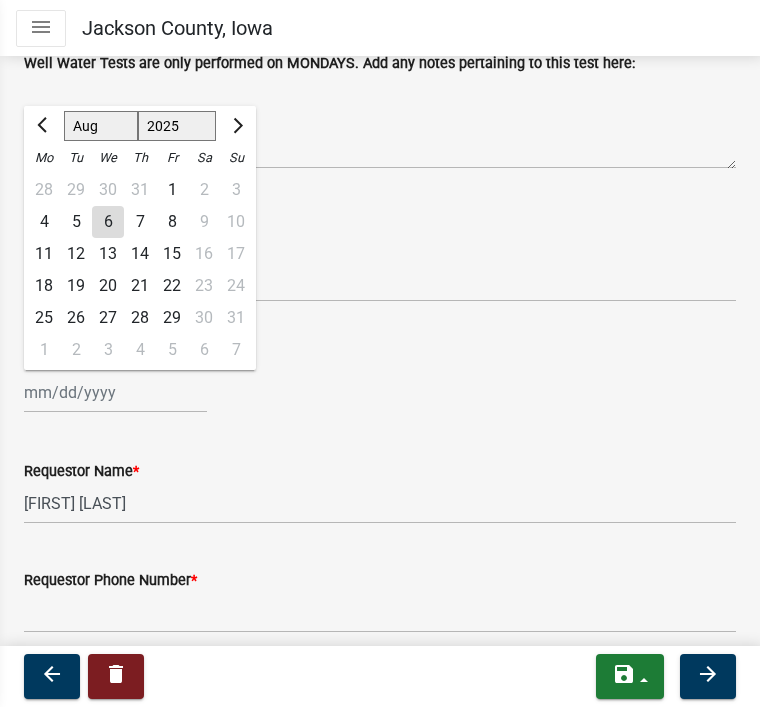 click on "26" 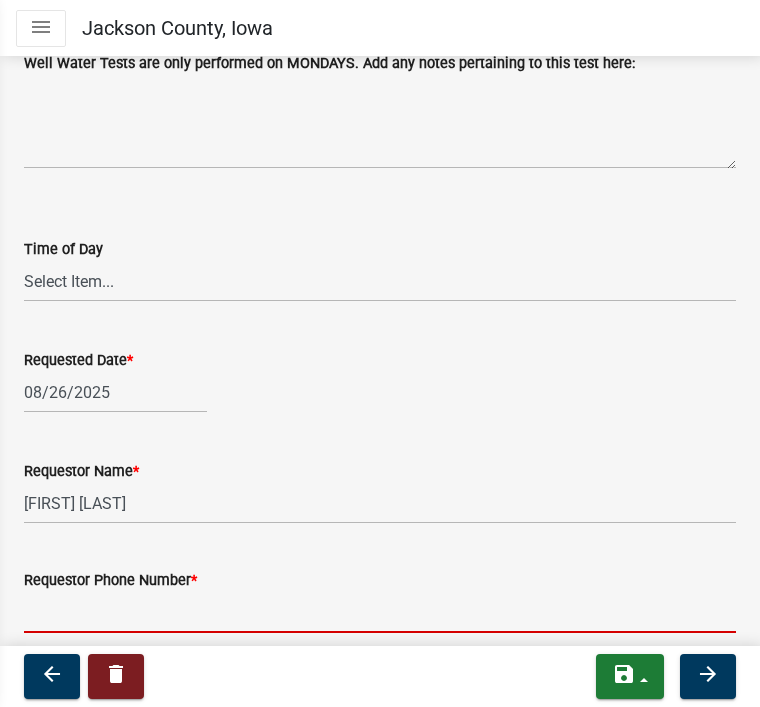 click on "Requestor Phone Number  *" at bounding box center (380, 612) 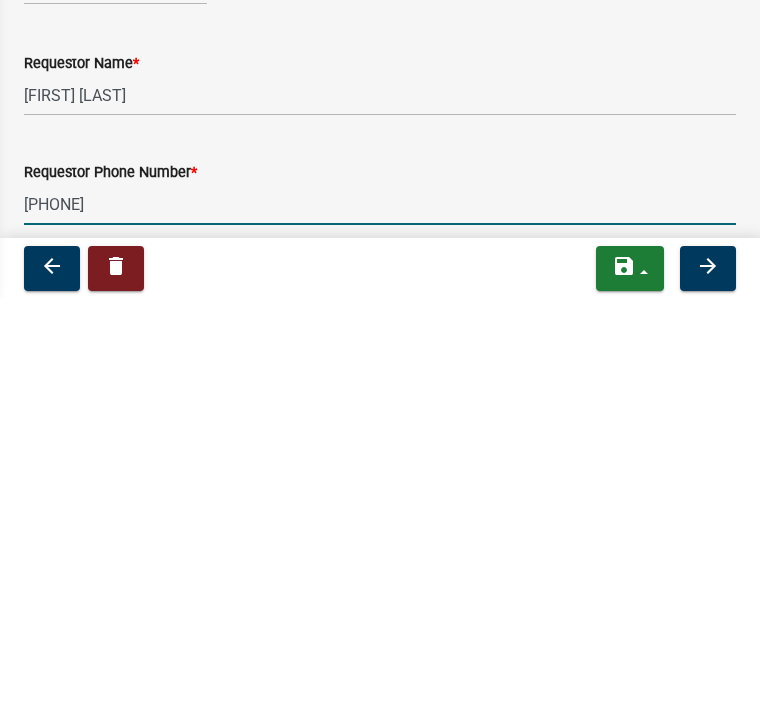 type on "[PHONE]" 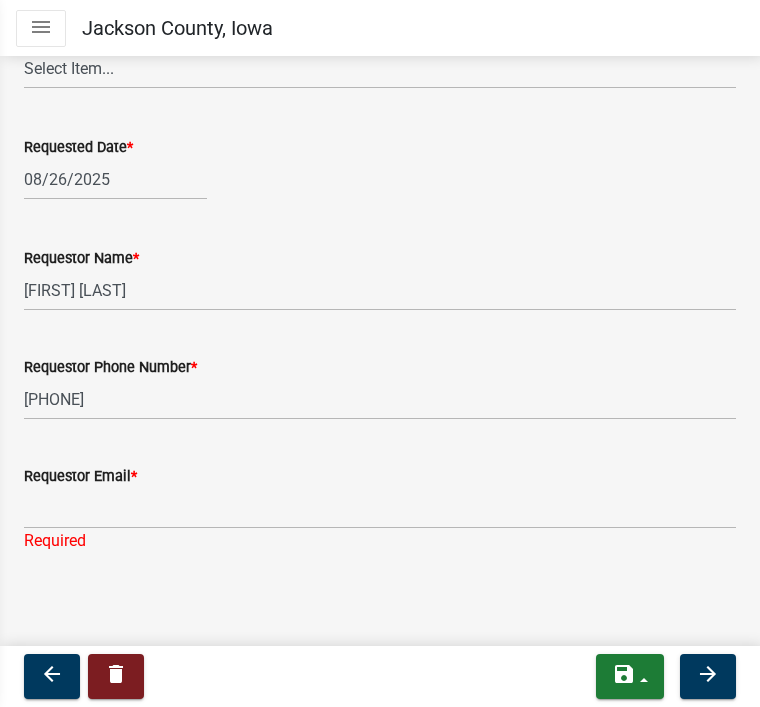 scroll, scrollTop: 355, scrollLeft: 0, axis: vertical 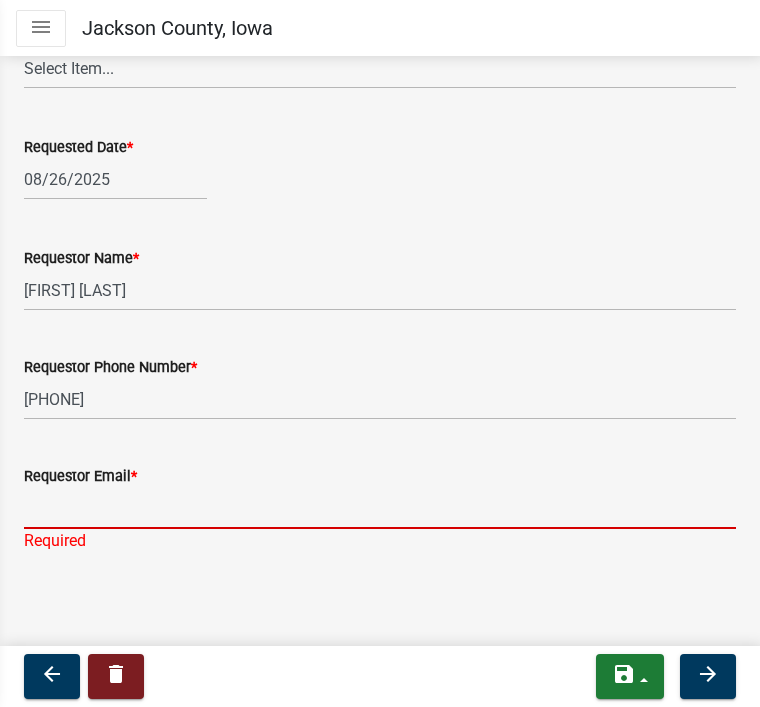 click on "Requestor Email  *" at bounding box center [380, 508] 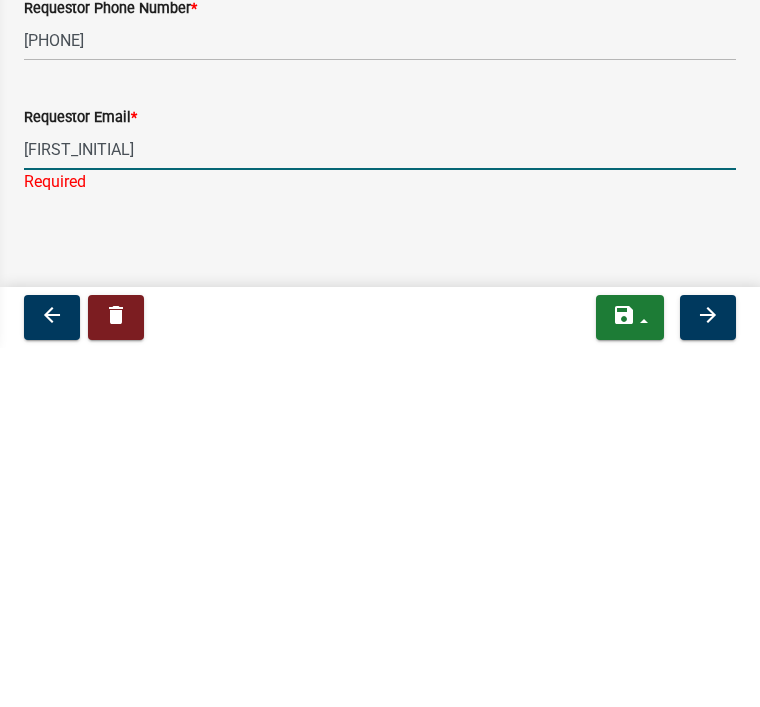 type on "J" 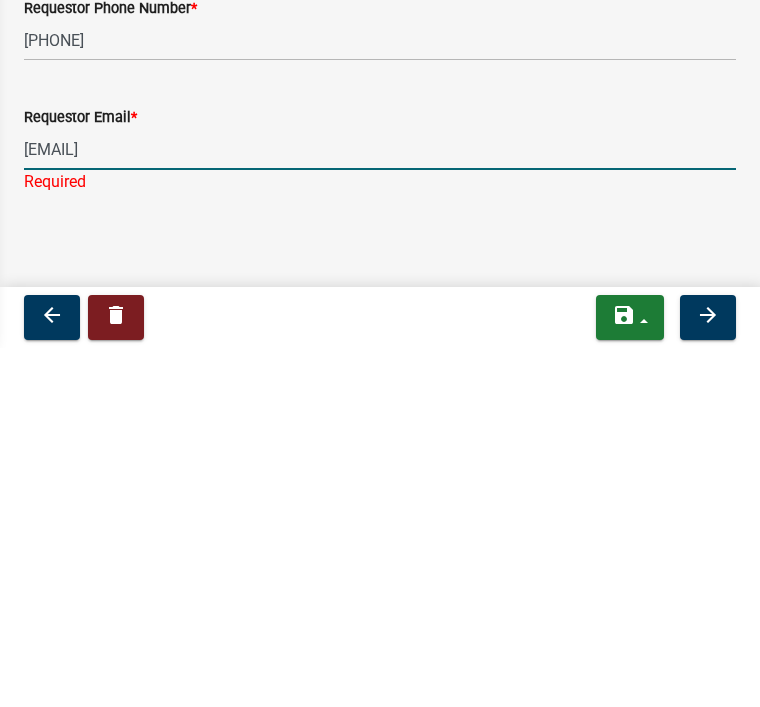 type on "[EMAIL]" 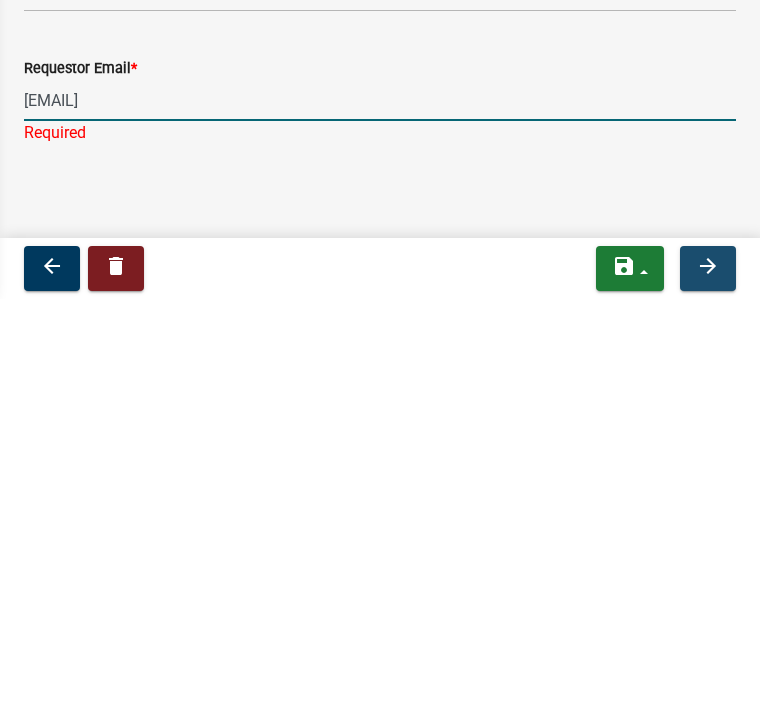 click on "arrow_forward" at bounding box center (708, 674) 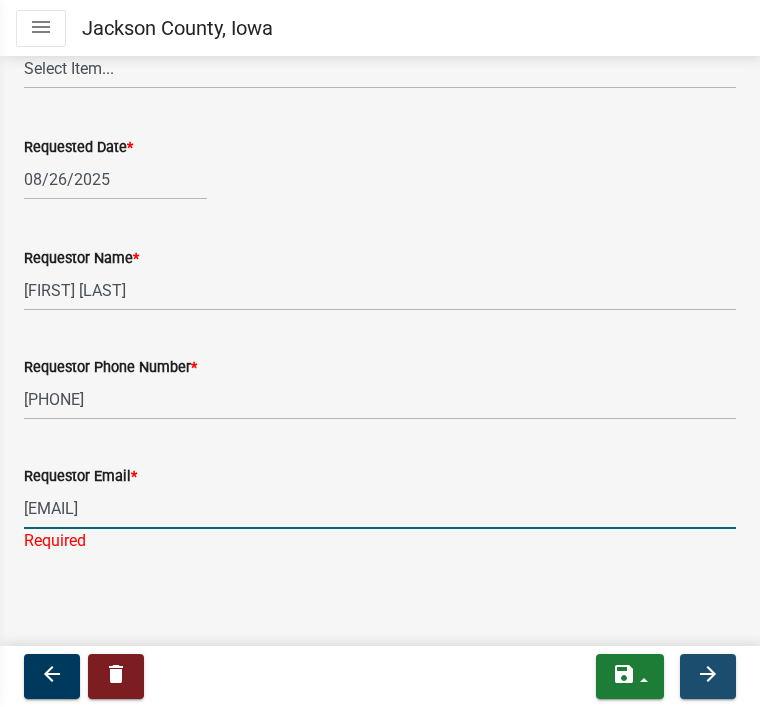 scroll, scrollTop: 0, scrollLeft: 0, axis: both 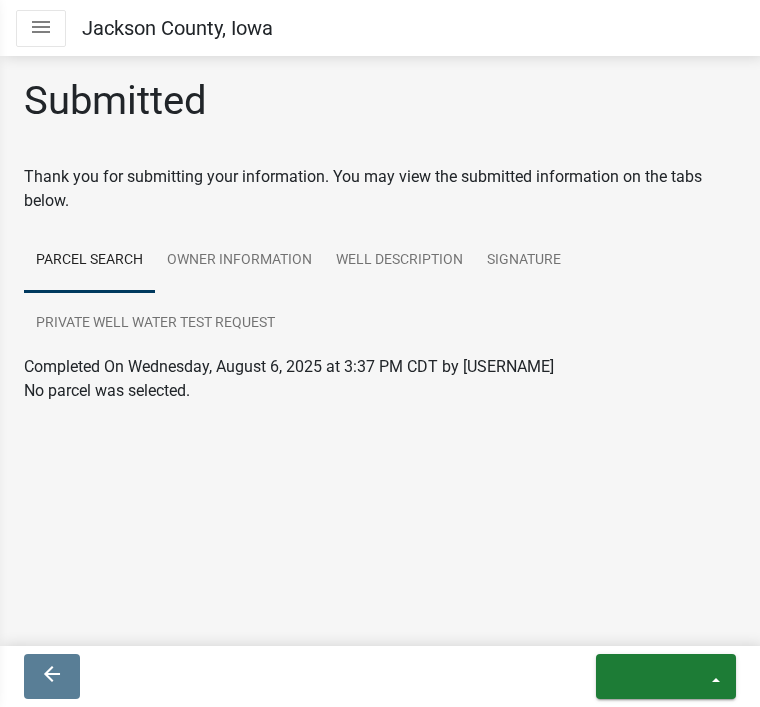 click on "Submitted  Thank you for submitting your information. You may view the submitted information on the tabs below.
Parcel search Owner Information Well Description Signature  Private Well Water Test Request Completed On Wednesday, August 6, 2025 at 3:37 PM CDT by [USERNAME]  No parcel was selected.
Completed On Wednesday, August 6, 2025 at 3:39 PM CDT by [USERNAME]  We require the requester of a well water test to be the owner of the property.   Parcel search - ParcelID   Parcel search - OwnerName  undefined  Parcel search - OwnerAddress  undefined  Owner Phone:  [PHONE]  Owner Email:  [EMAIL]  Comments (for unusual situations):   Property Street Address  [NUMBER] [STREET]  Property City:  [CITY]  Property State:  [STATE]  Property Zip Code:  [ZIP_CODE] Completed On Wednesday, August 6, 2025 at 3:39 PM CDT by [USERNAME]  List water treatment systems used:  Completed On Wednesday, August 6, 2025 at 3:40 PM CDT by [USERNAME]  Checkbox  Check this box if someone will be at the test site to meet the technician PM" 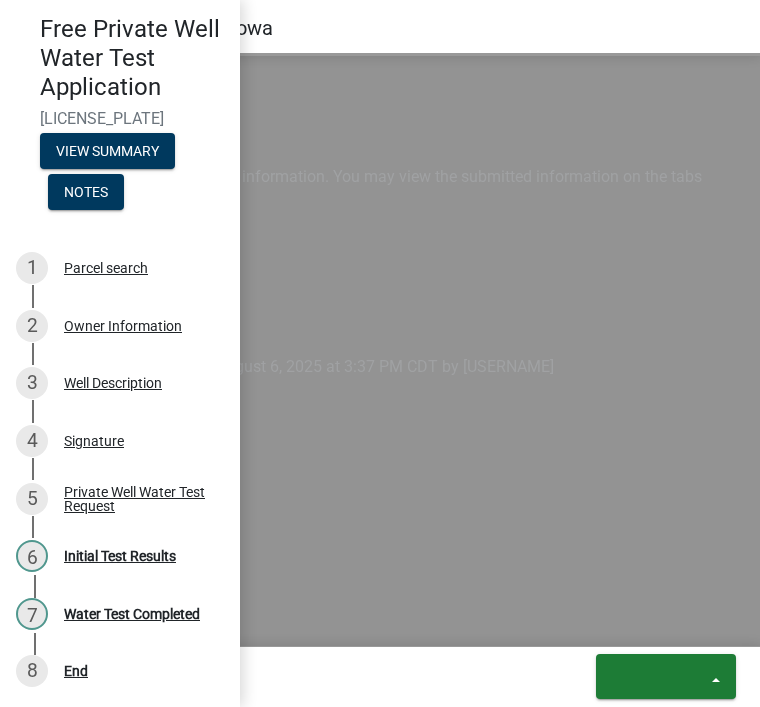 scroll, scrollTop: 56, scrollLeft: 0, axis: vertical 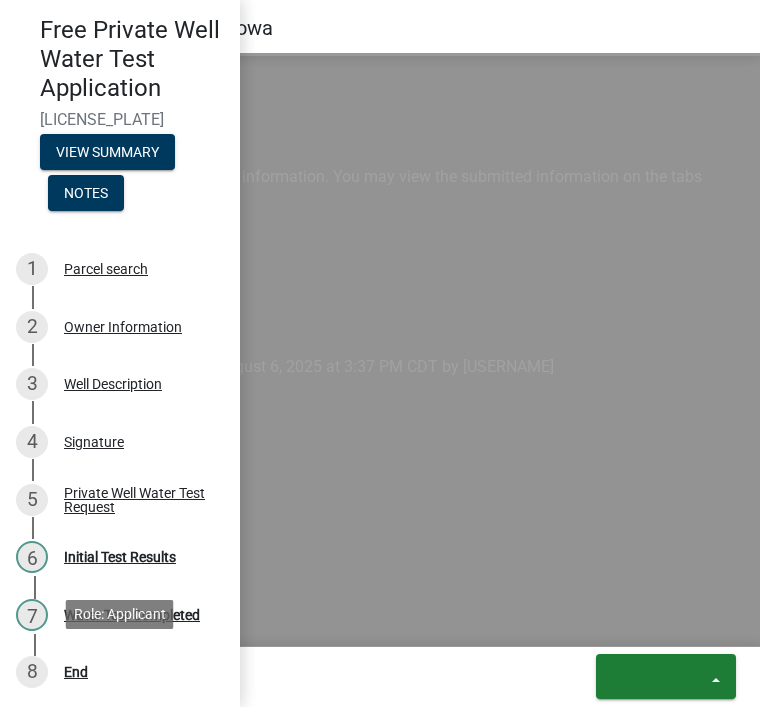 click on "8   End" at bounding box center (120, 673) 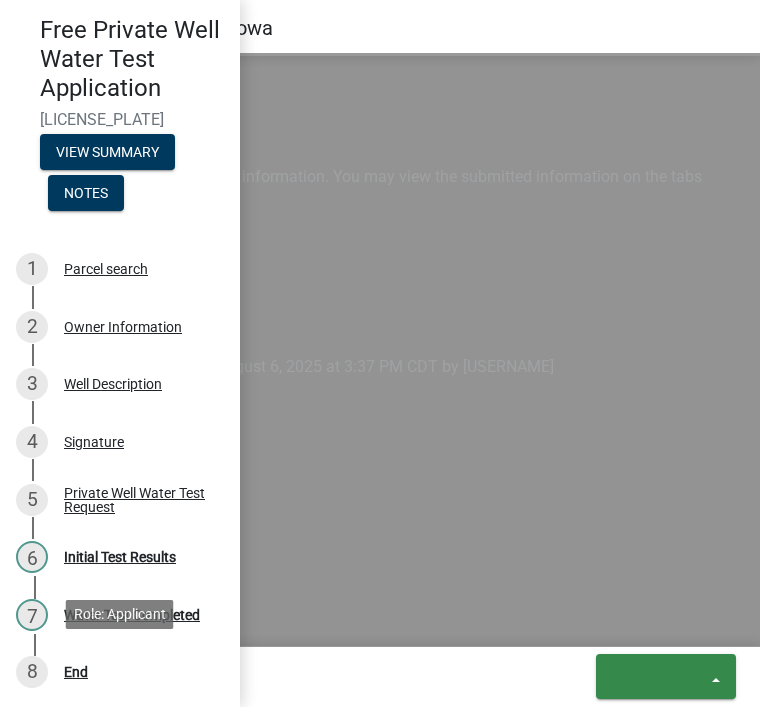 click on "exit" at bounding box center (666, 676) 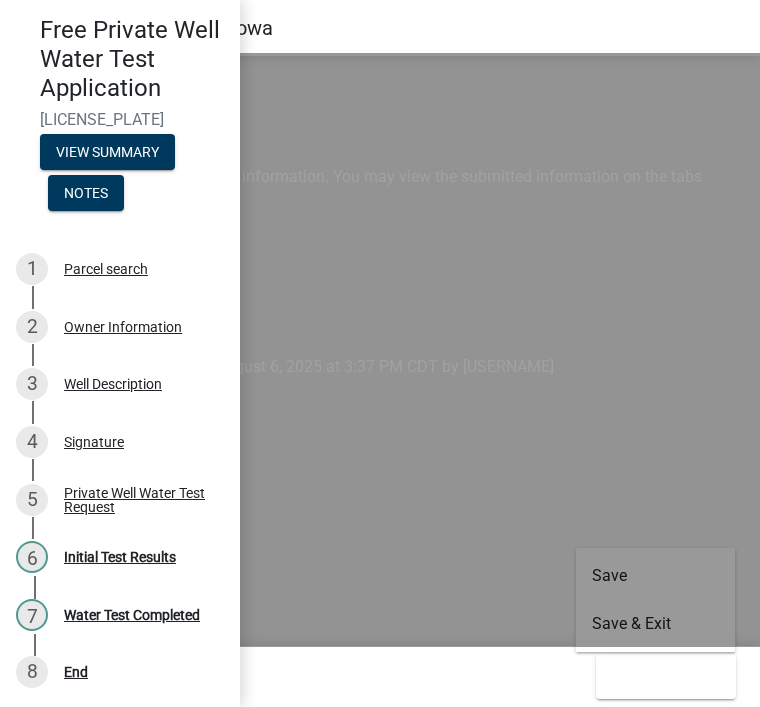 click on "Submitted  Thank you for submitting your information. You may view the submitted information on the tabs below.
Parcel search Owner Information Well Description Signature  Private Well Water Test Request Completed On Wednesday, August 6, 2025 at 3:37 PM CDT by [USERNAME]  No parcel was selected.
Completed On Wednesday, August 6, 2025 at 3:39 PM CDT by [USERNAME]  We require the requester of a well water test to be the owner of the property.   Parcel search - ParcelID   Parcel search - OwnerName  undefined  Parcel search - OwnerAddress  undefined  Owner Phone:  [PHONE]  Owner Email:  [EMAIL]  Comments (for unusual situations):   Property Street Address  [NUMBER] [STREET]  Property City:  [CITY]  Property State:  [STATE]  Property Zip Code:  [ZIP_CODE] Completed On Wednesday, August 6, 2025 at 3:39 PM CDT by [USERNAME]  List water treatment systems used:  Completed On Wednesday, August 6, 2025 at 3:40 PM CDT by [USERNAME]  Checkbox  Check this box if someone will be at the test site to meet the technician PM" 